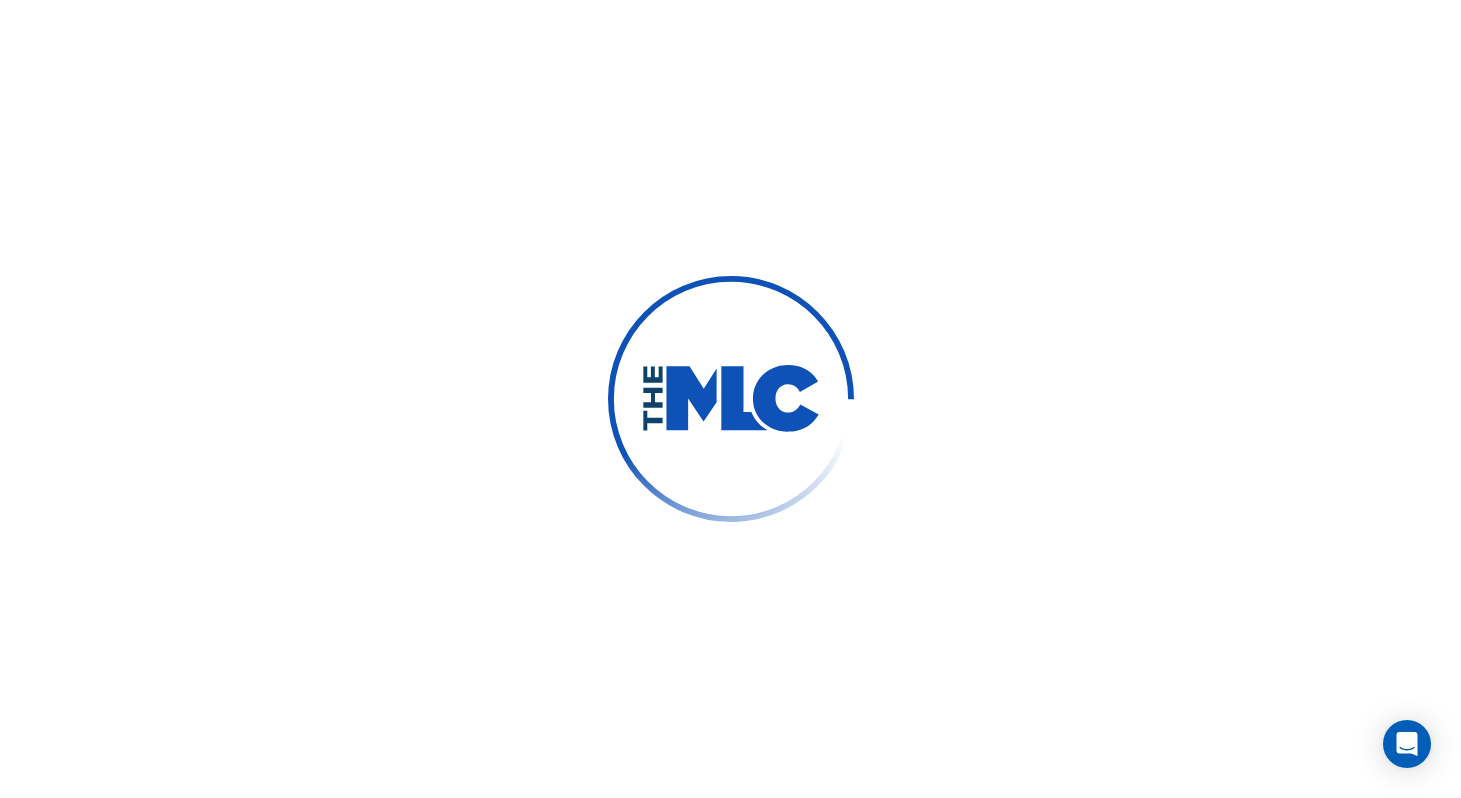 scroll, scrollTop: 0, scrollLeft: 0, axis: both 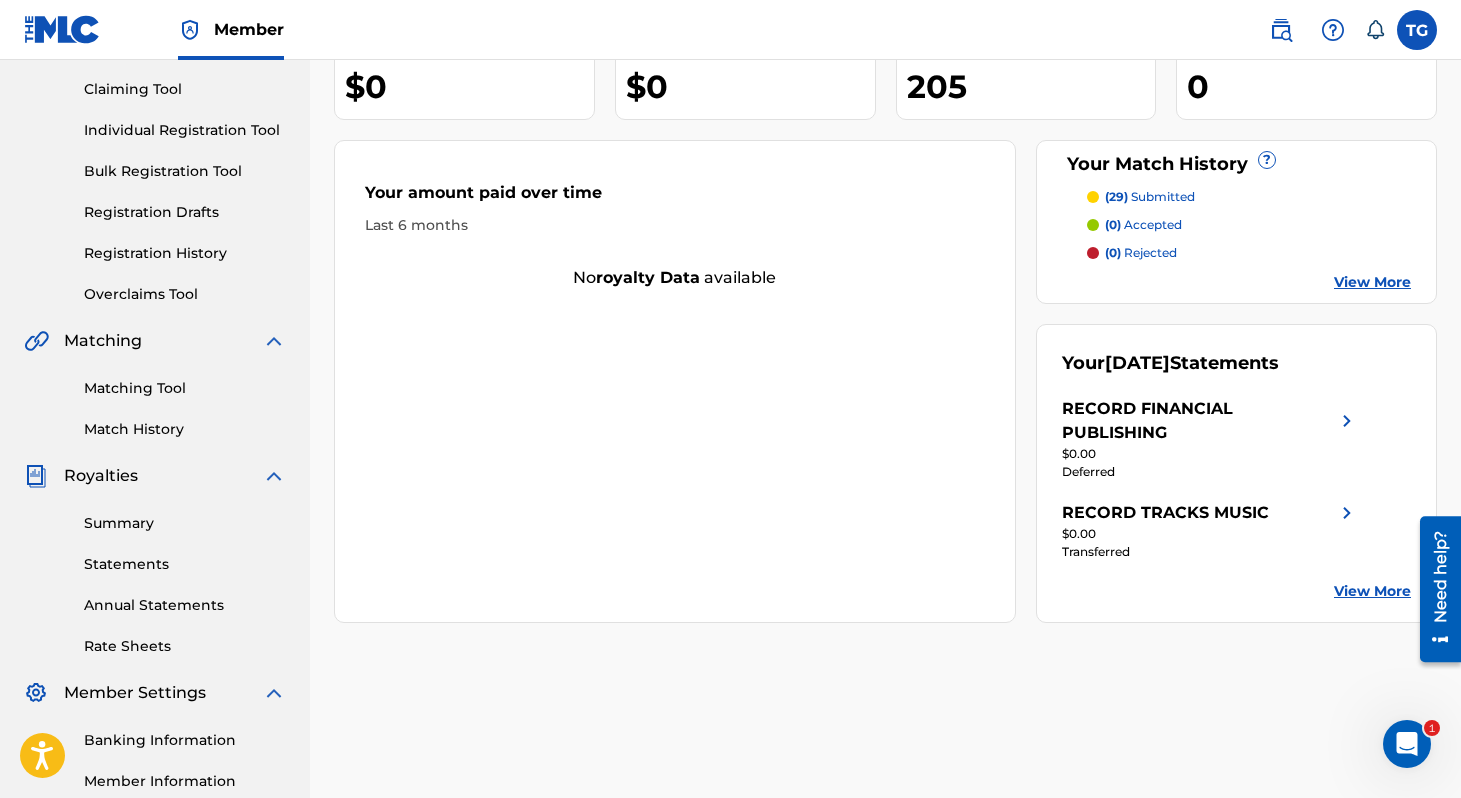 click on "Summary" at bounding box center (185, 523) 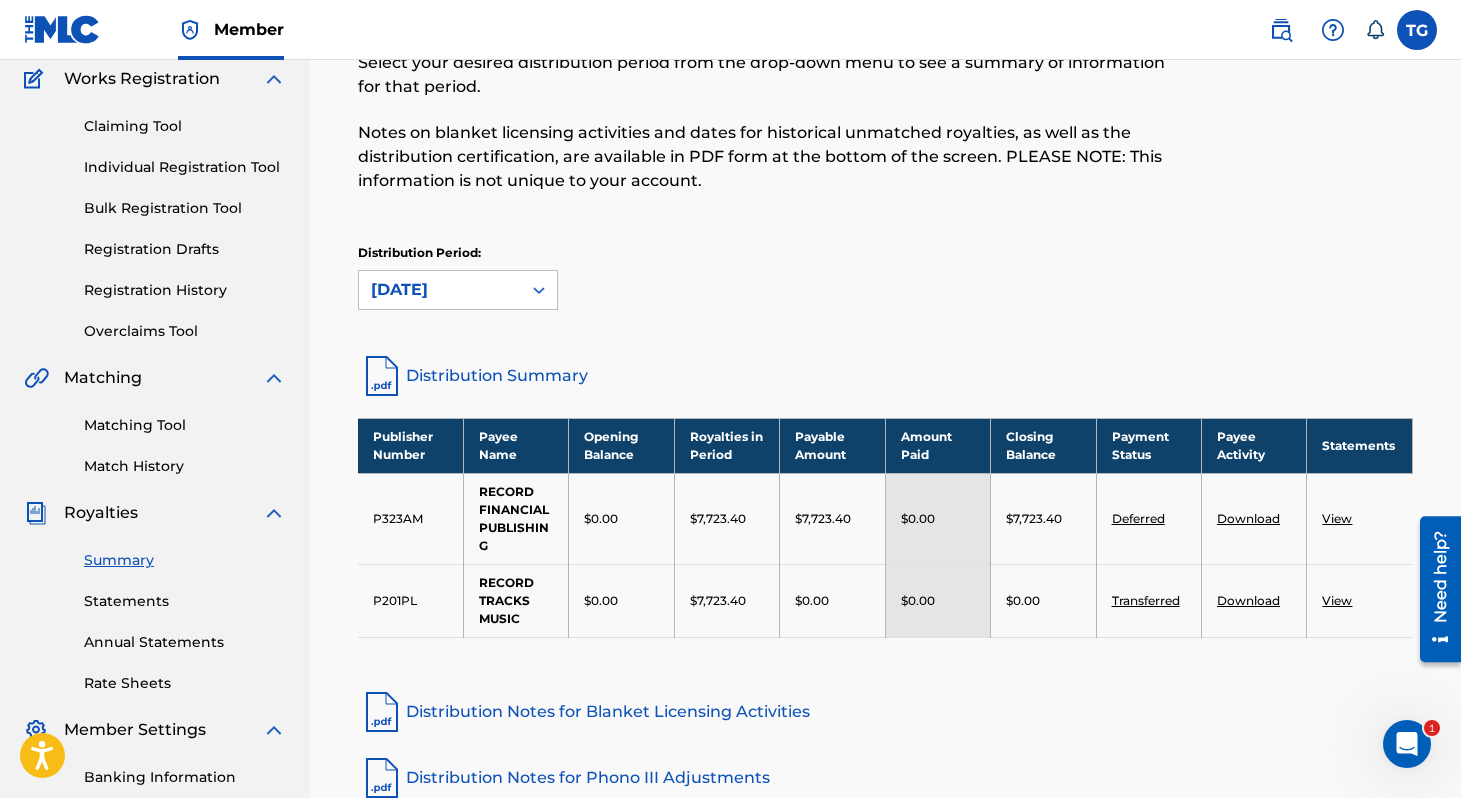scroll, scrollTop: 169, scrollLeft: 0, axis: vertical 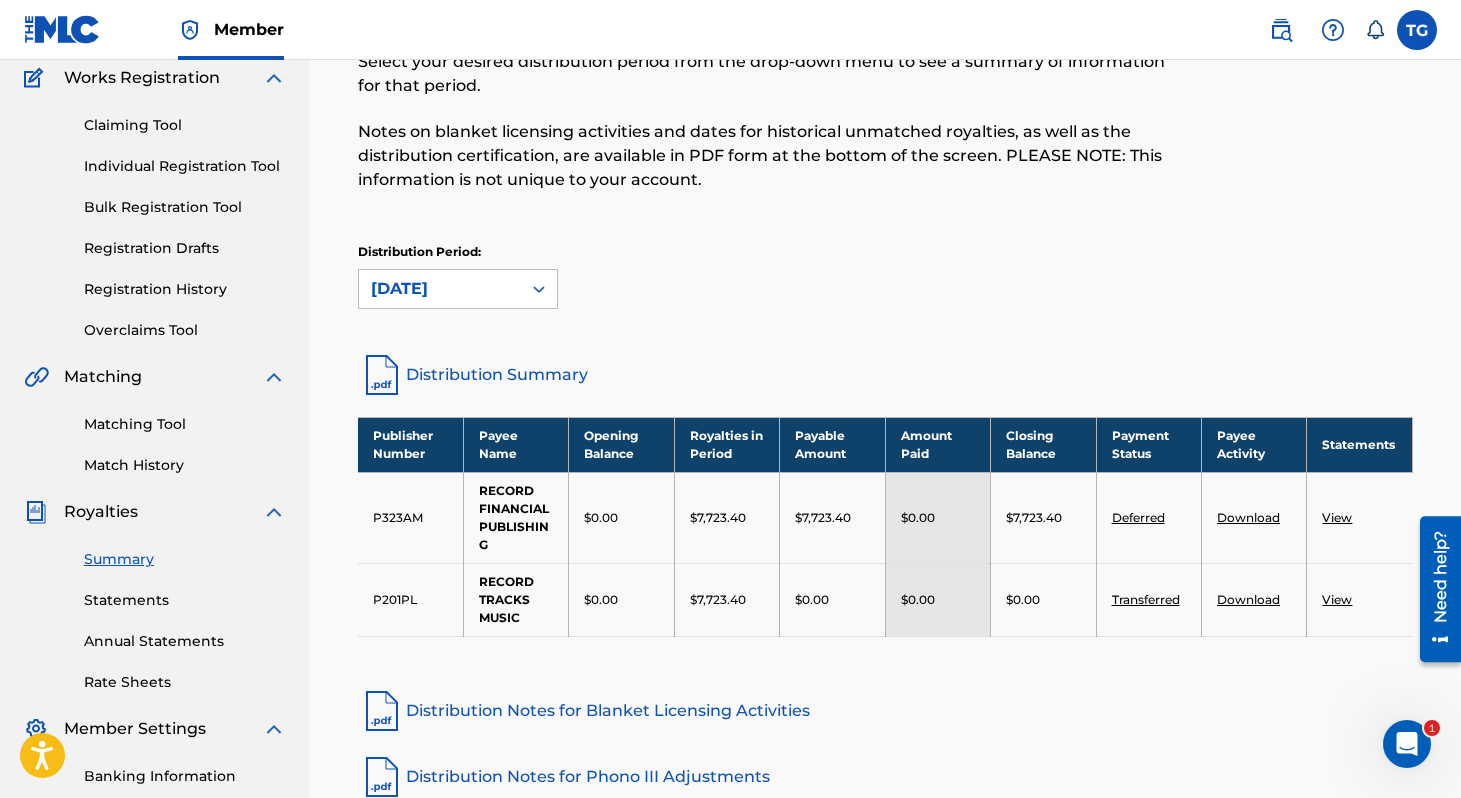 click on "Need help?" at bounding box center [1440, 577] 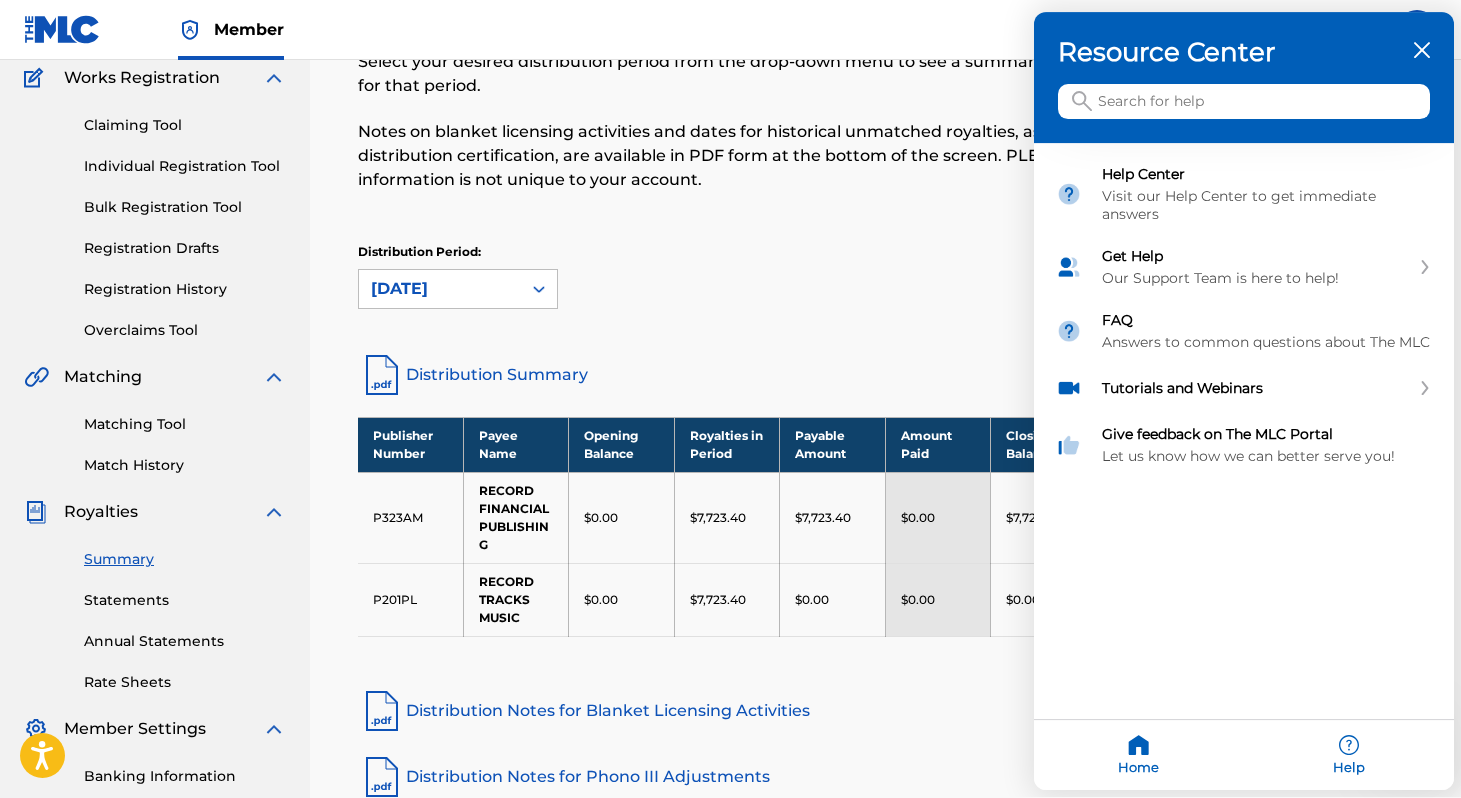 click at bounding box center [1244, 102] 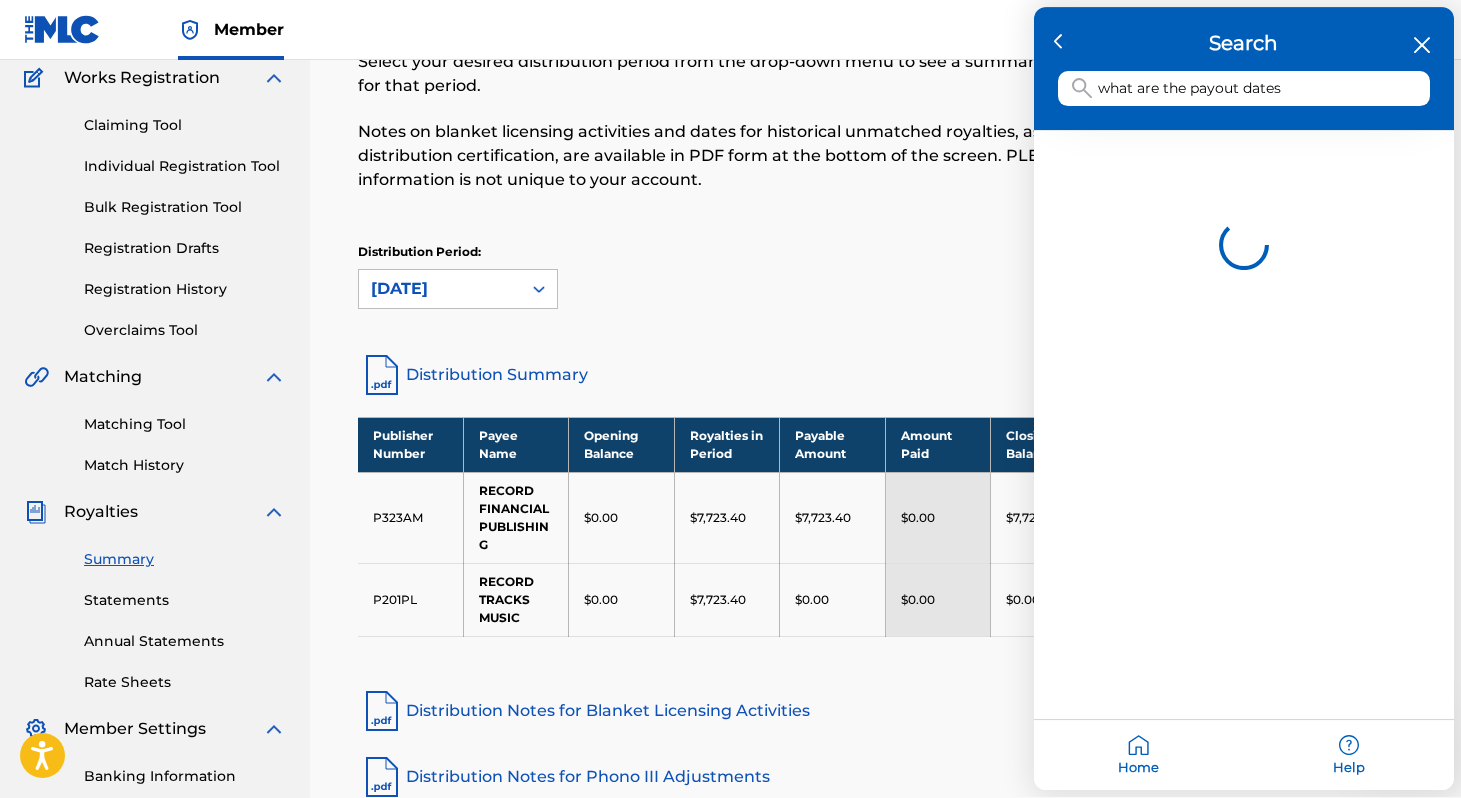 type on "what are the payout dates" 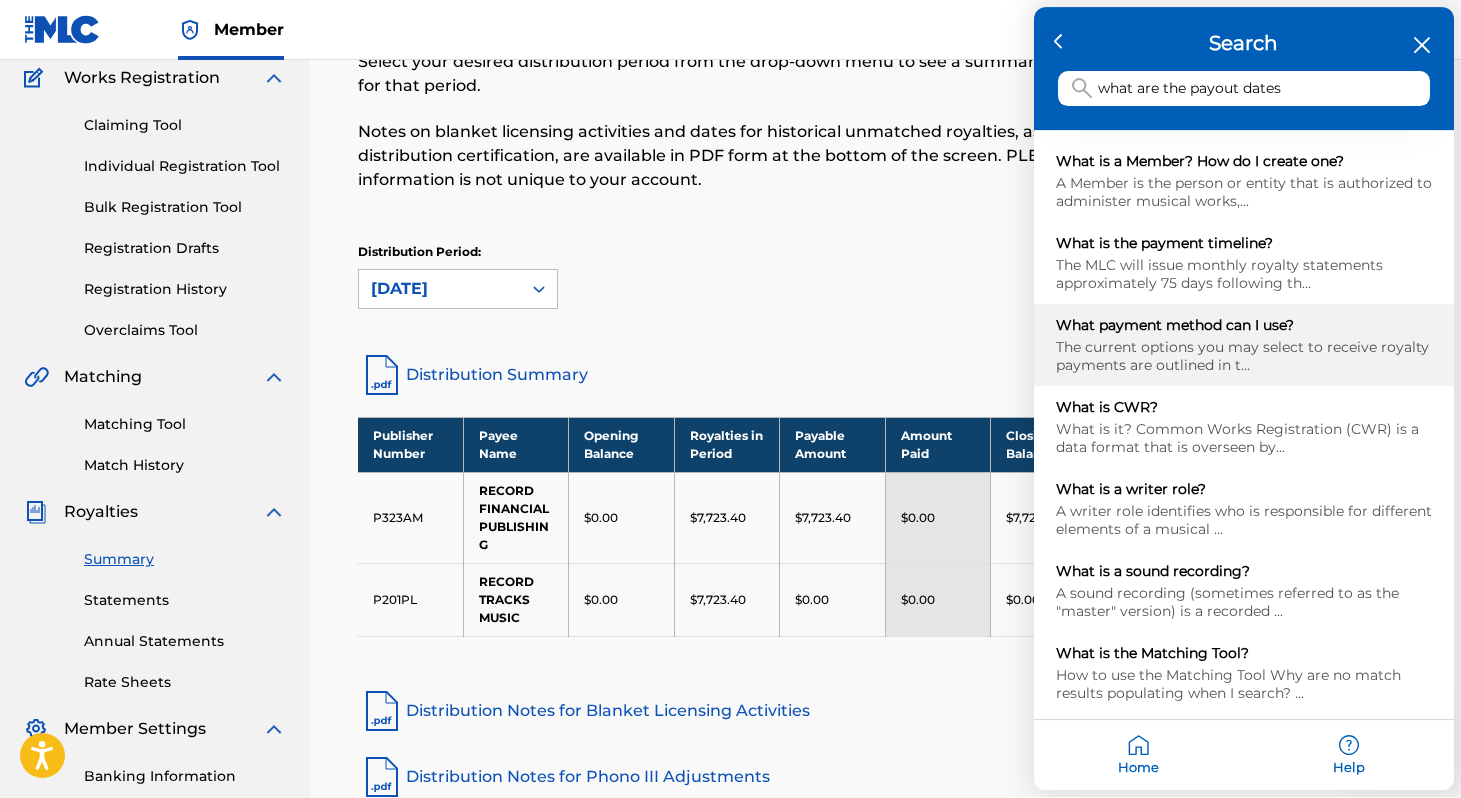 scroll, scrollTop: 0, scrollLeft: 0, axis: both 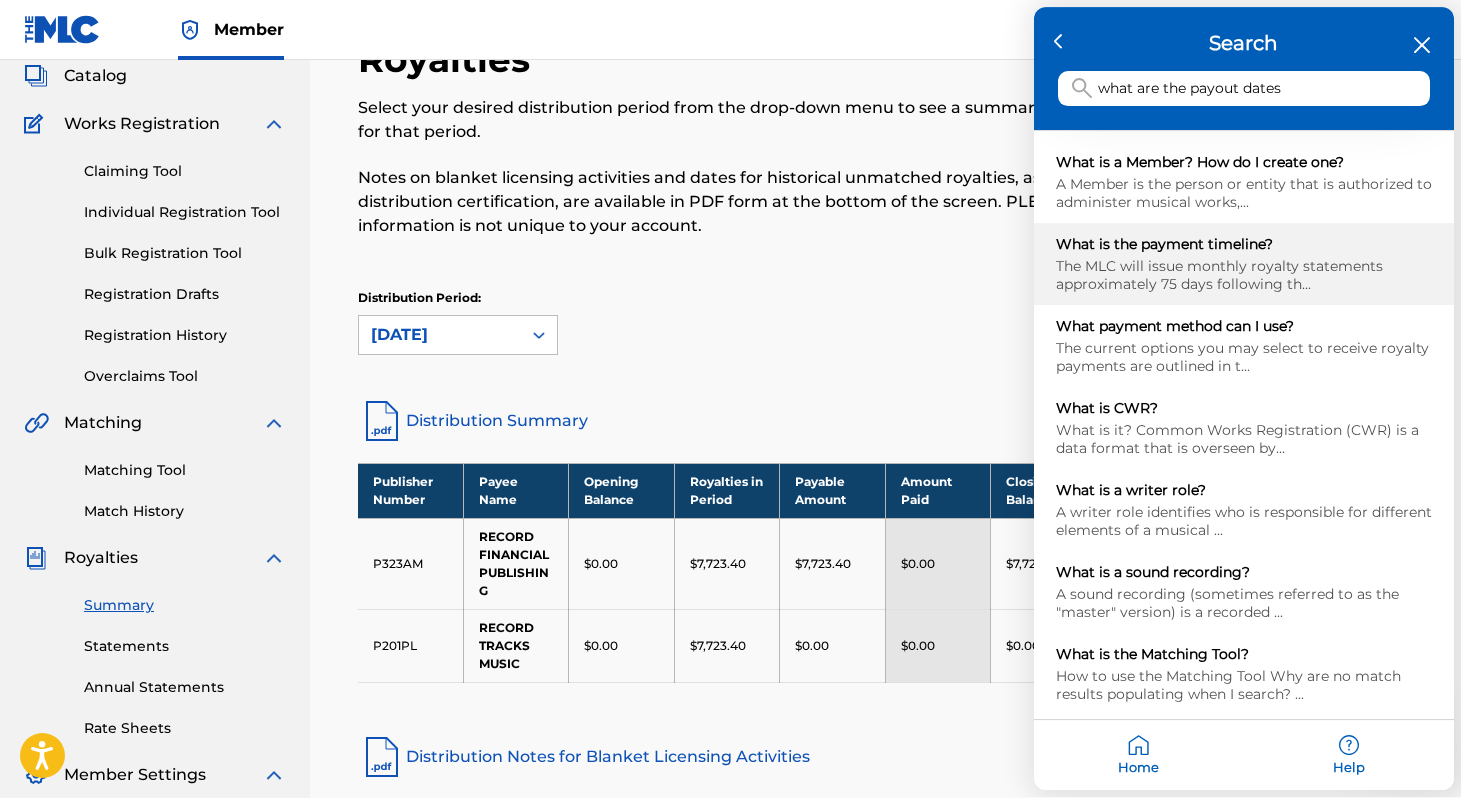 click on "The MLC will issue monthly royalty statements approximately 75 days following th..." at bounding box center [1244, 276] 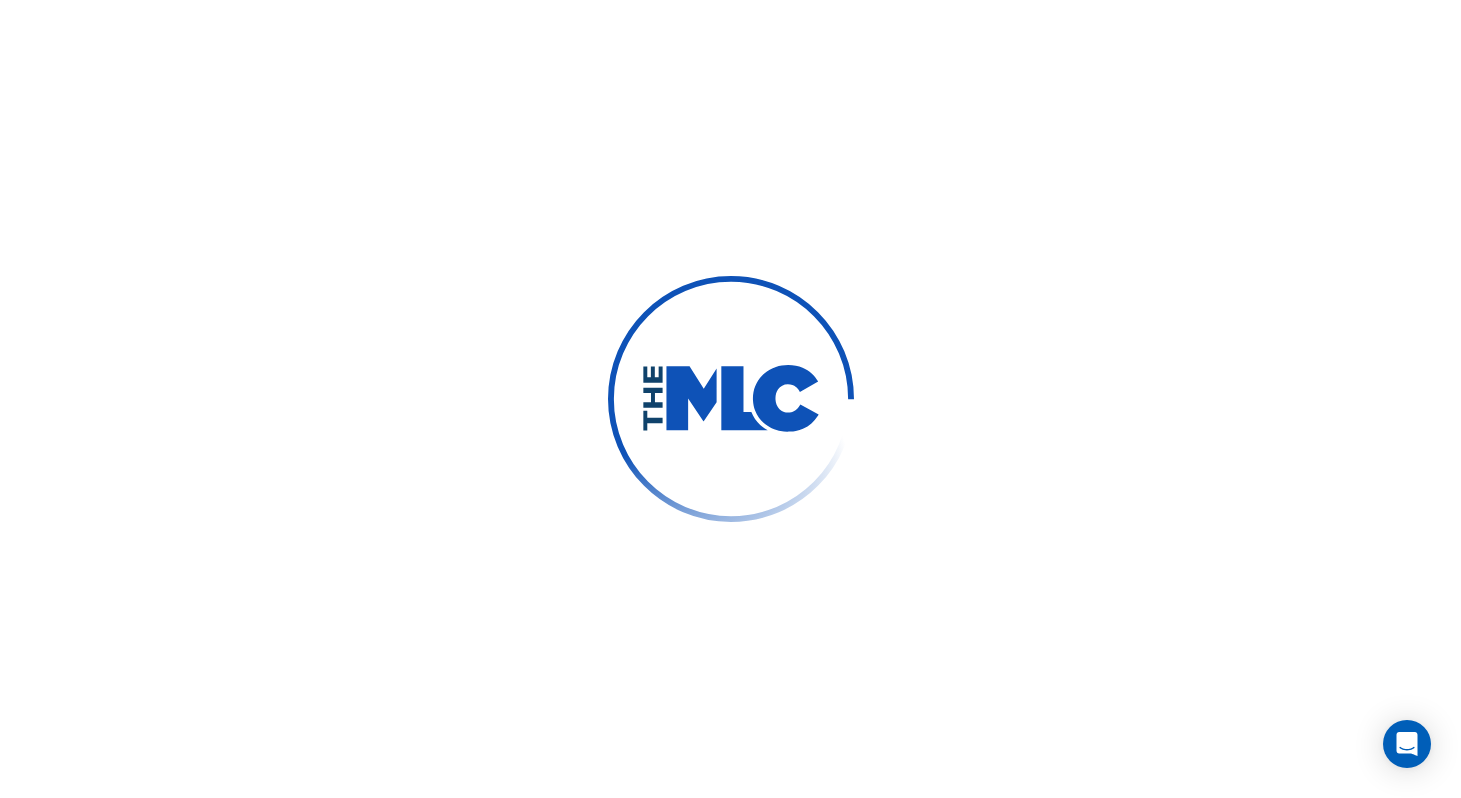 scroll, scrollTop: 0, scrollLeft: 0, axis: both 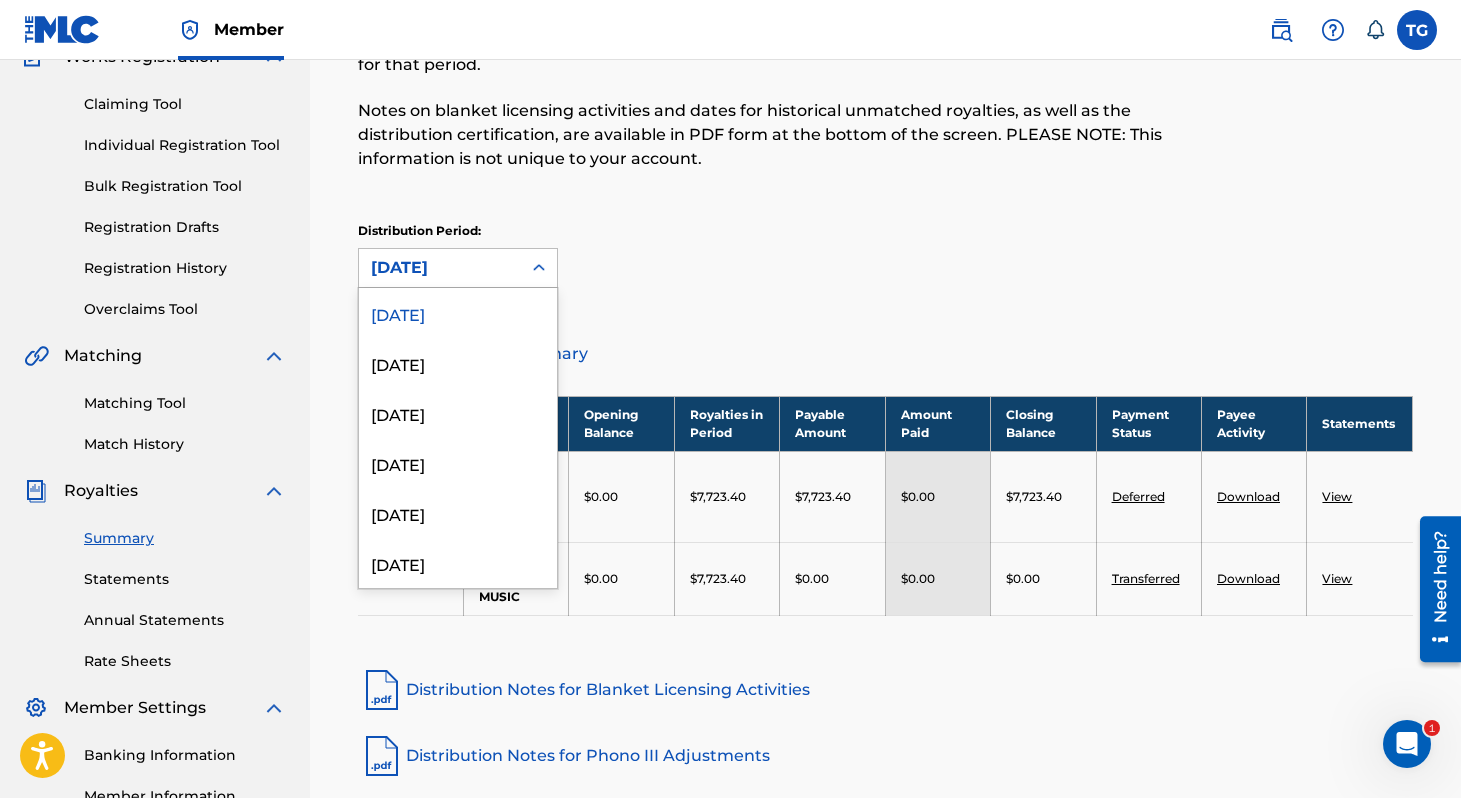 click on "[DATE]" at bounding box center [440, 268] 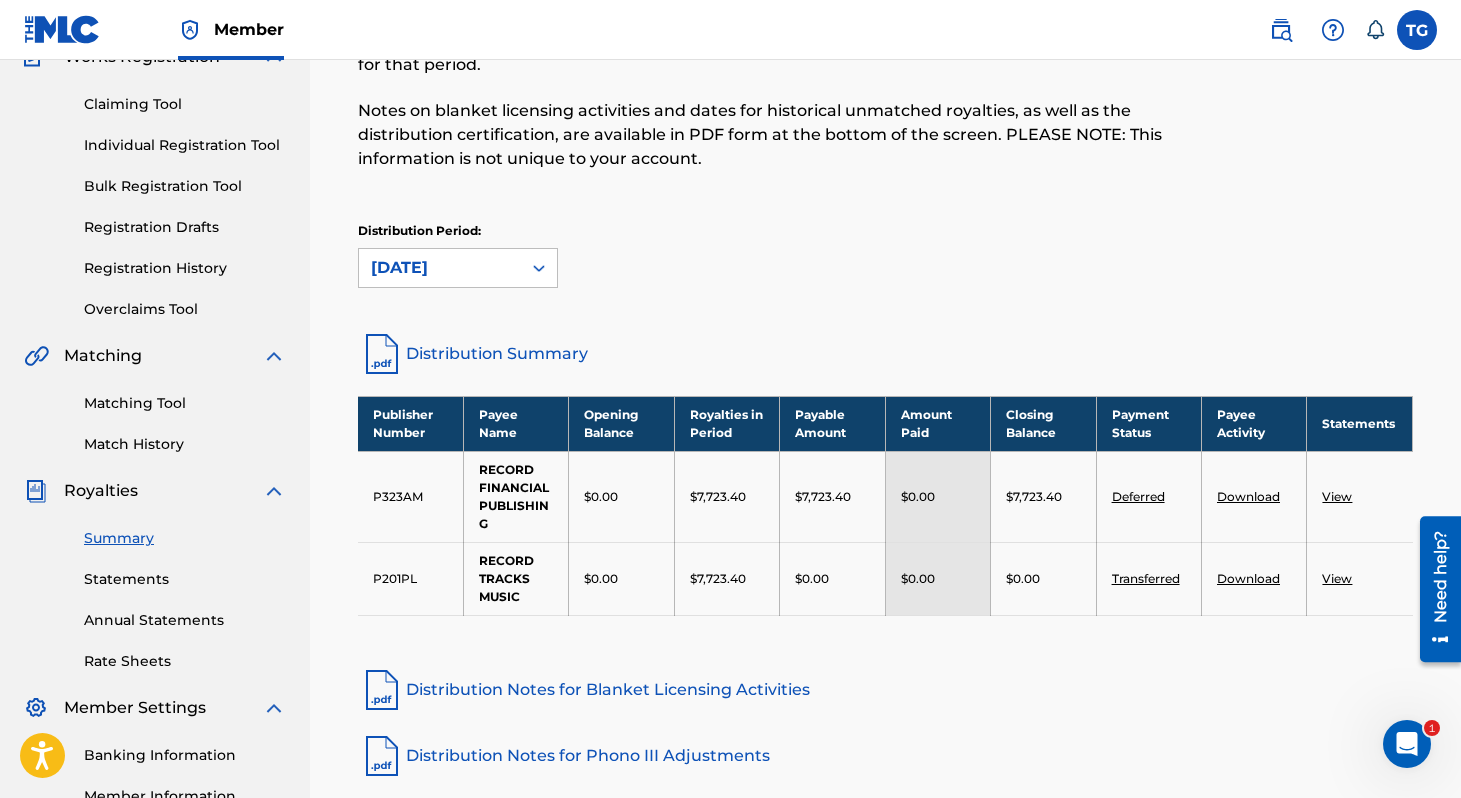 click on "Registration History" at bounding box center (185, 268) 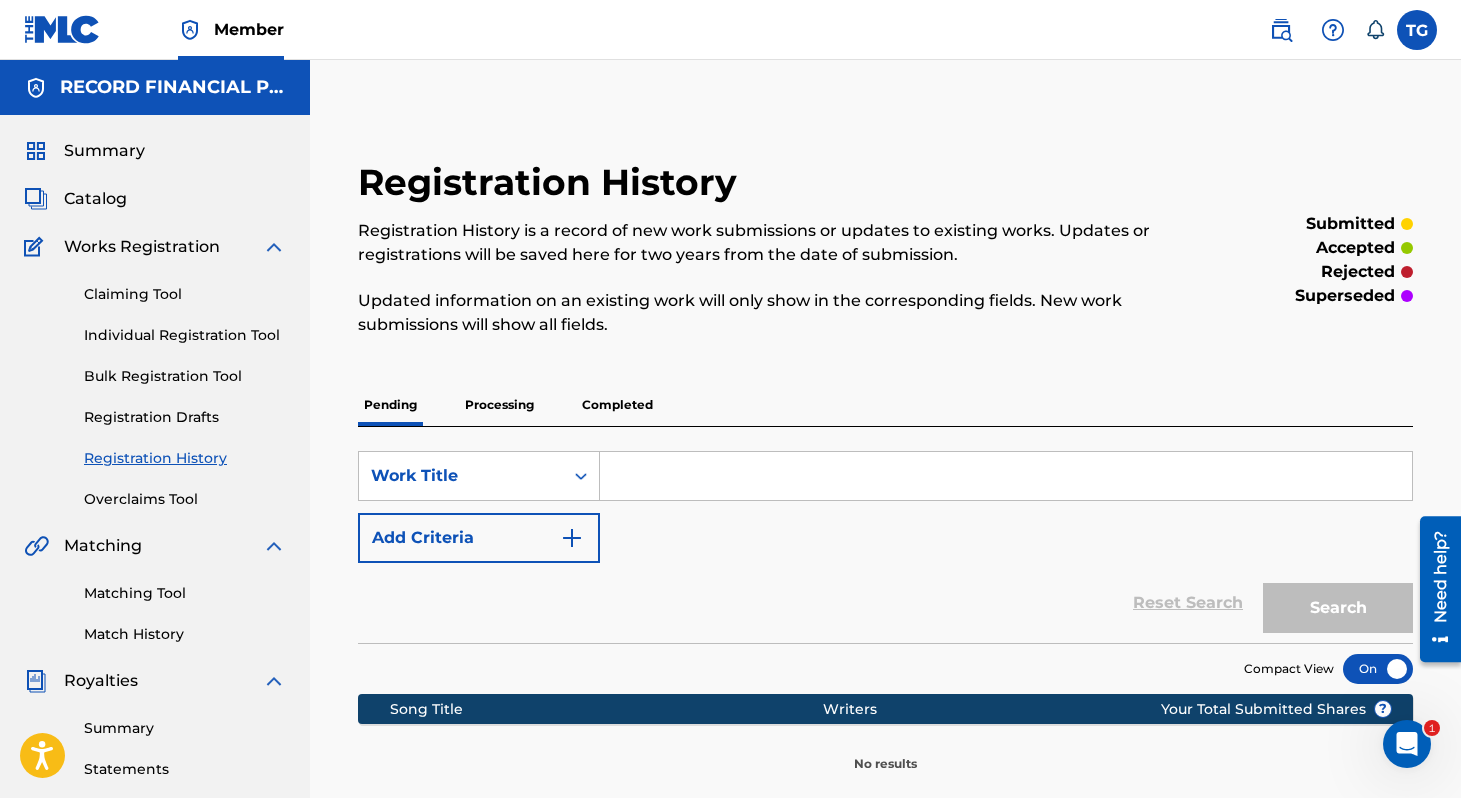 scroll, scrollTop: 100, scrollLeft: 0, axis: vertical 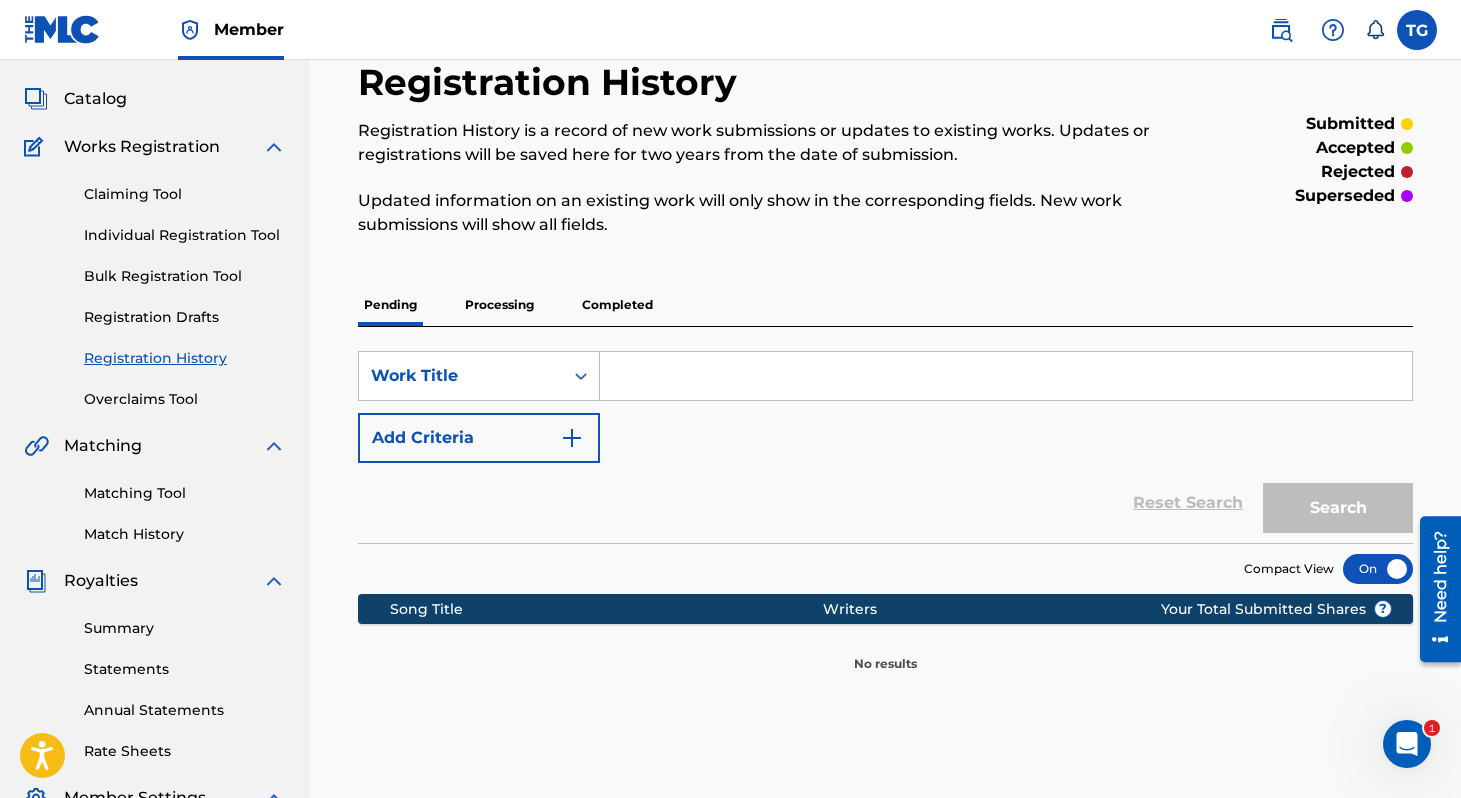 click on "Summary" at bounding box center [185, 628] 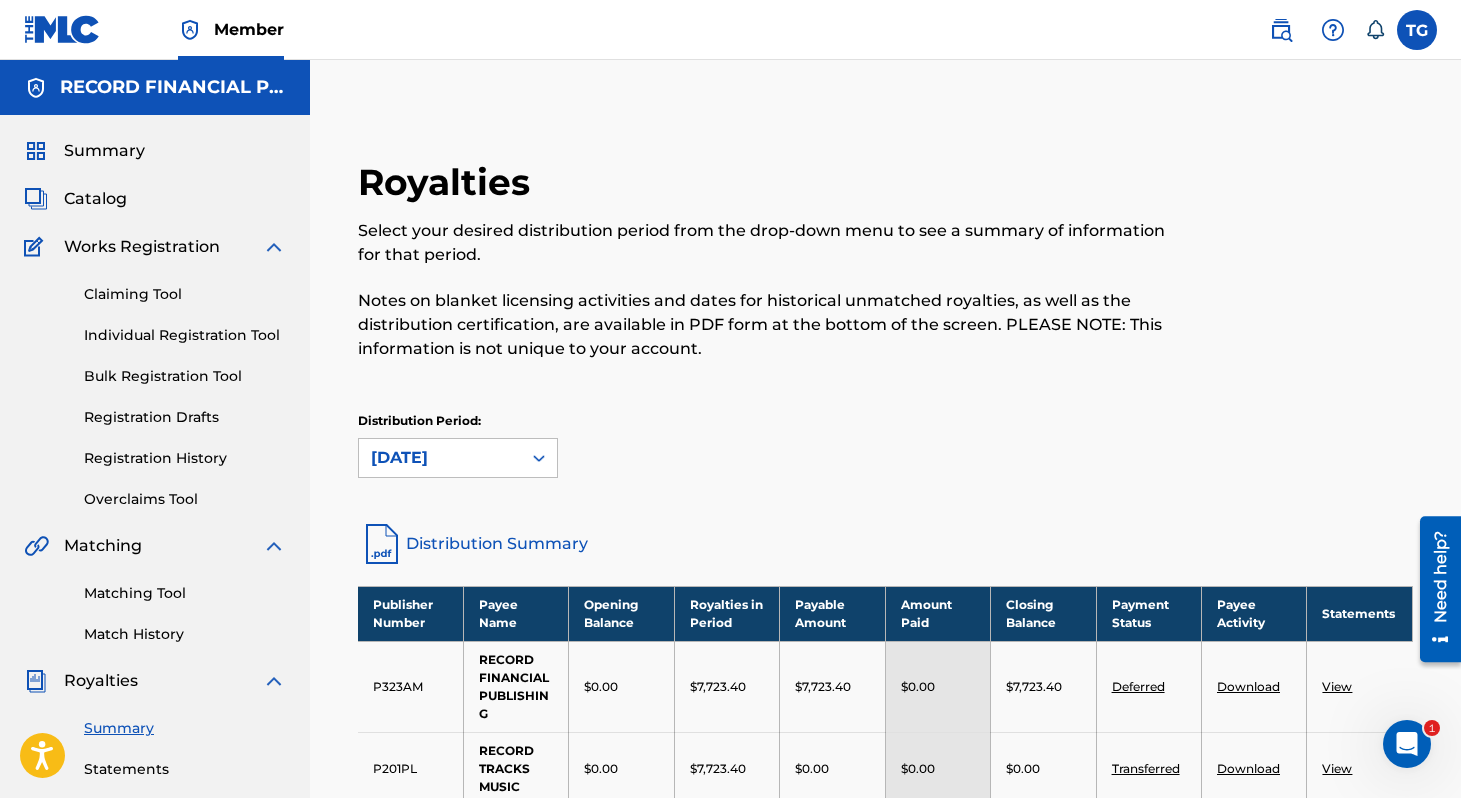 scroll, scrollTop: 67, scrollLeft: 0, axis: vertical 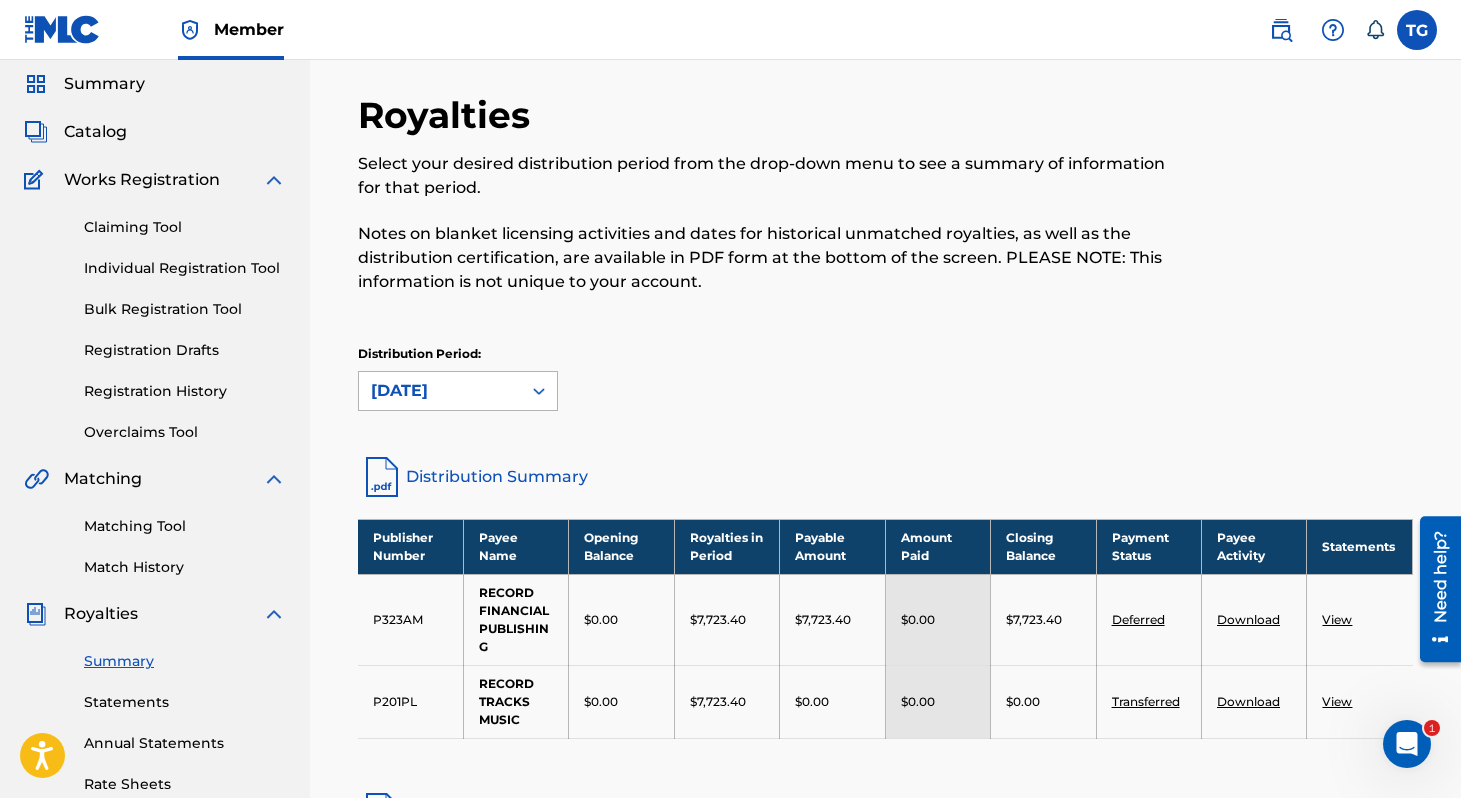 click on "[DATE]" at bounding box center [440, 391] 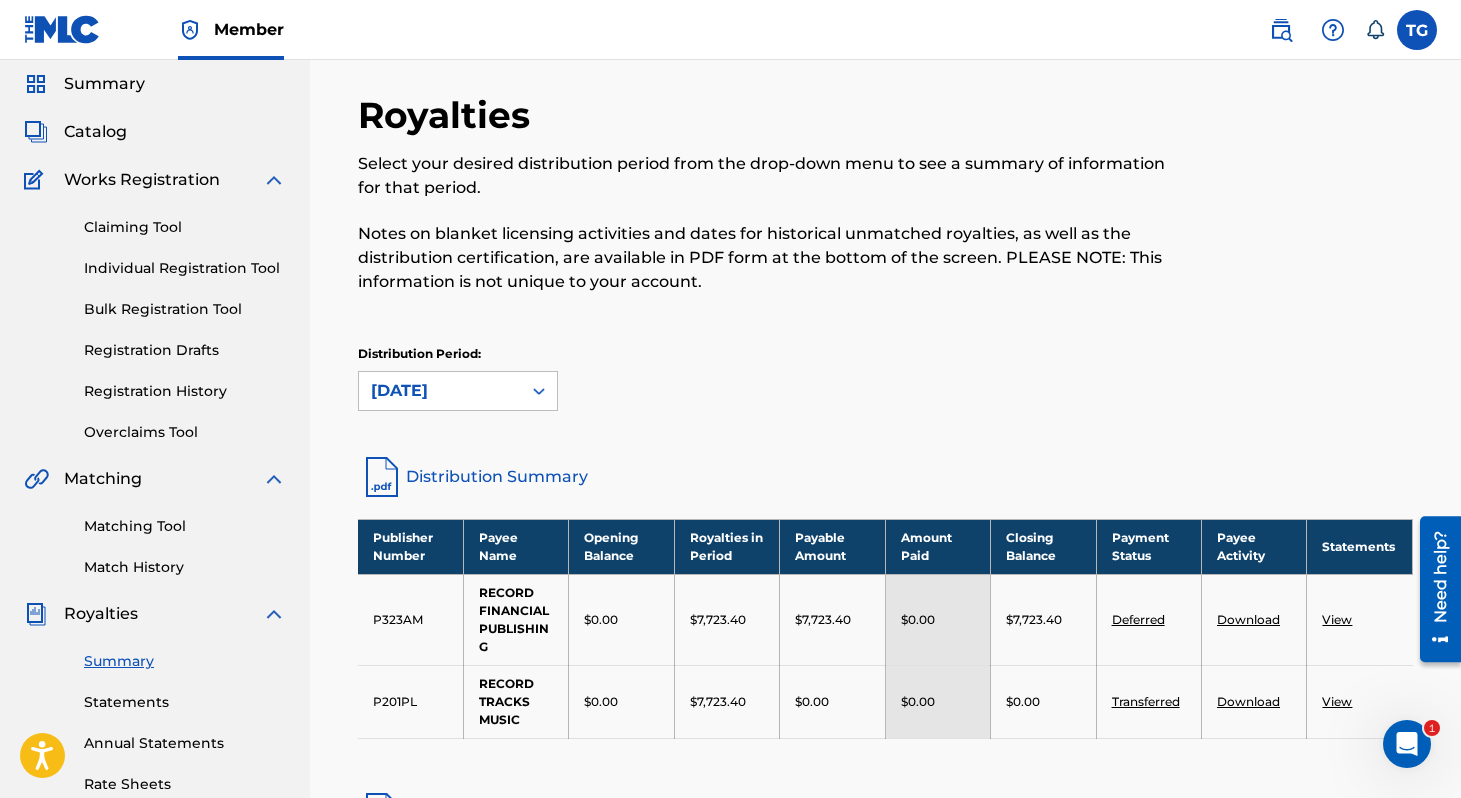 click on "Distribution Period: [DATE]" at bounding box center [885, 378] 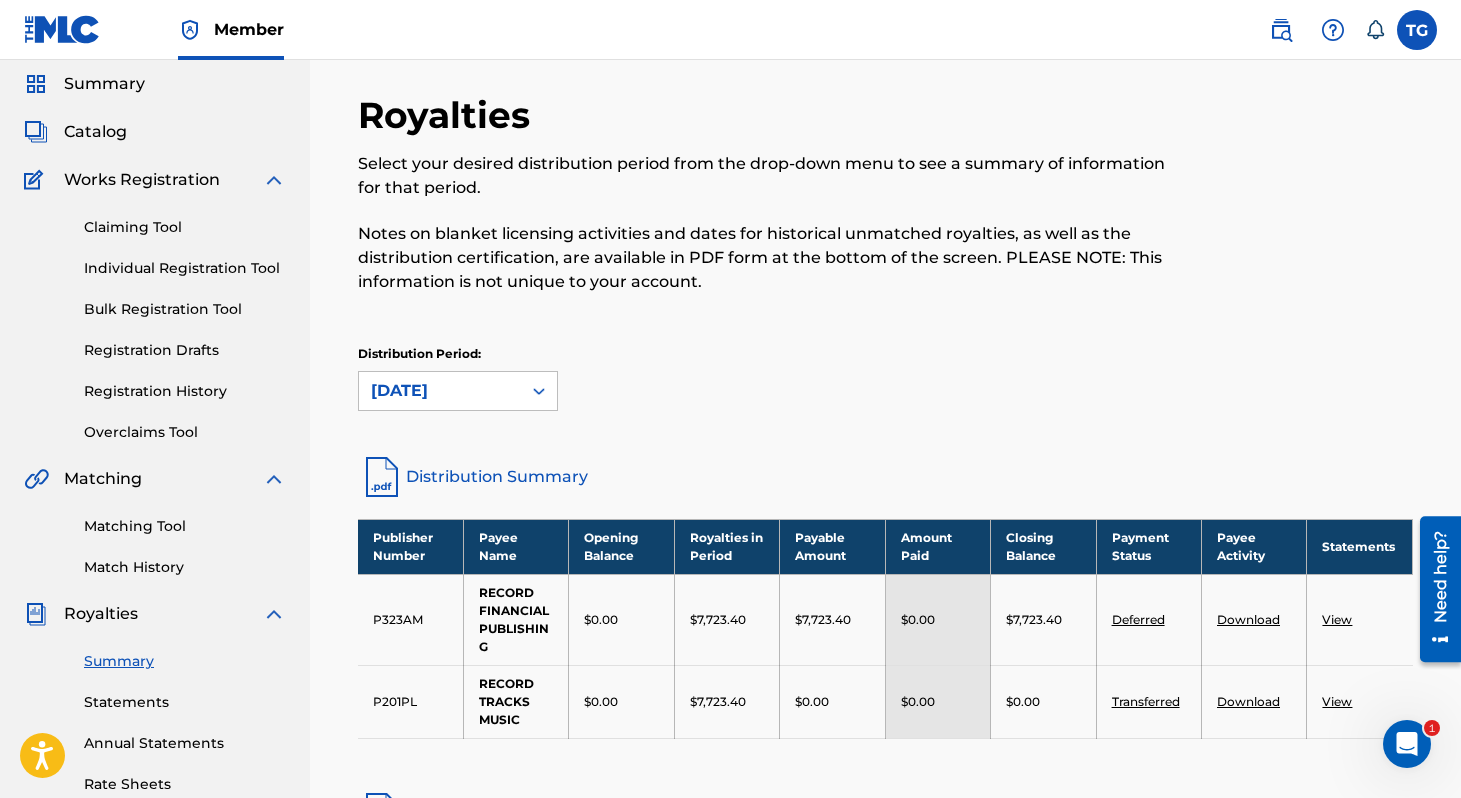 click on "Statements" at bounding box center (185, 702) 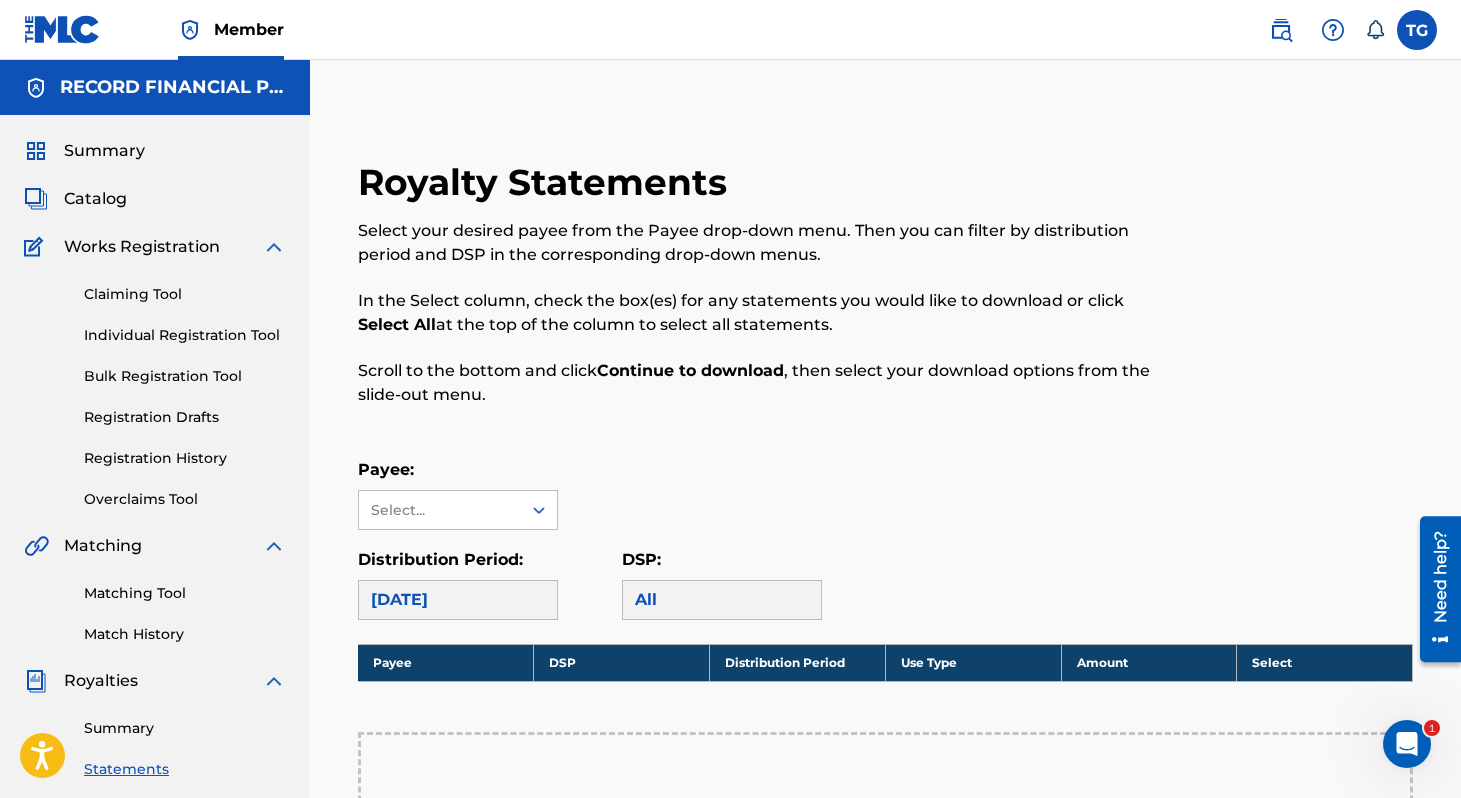 click on "Summary" at bounding box center (185, 728) 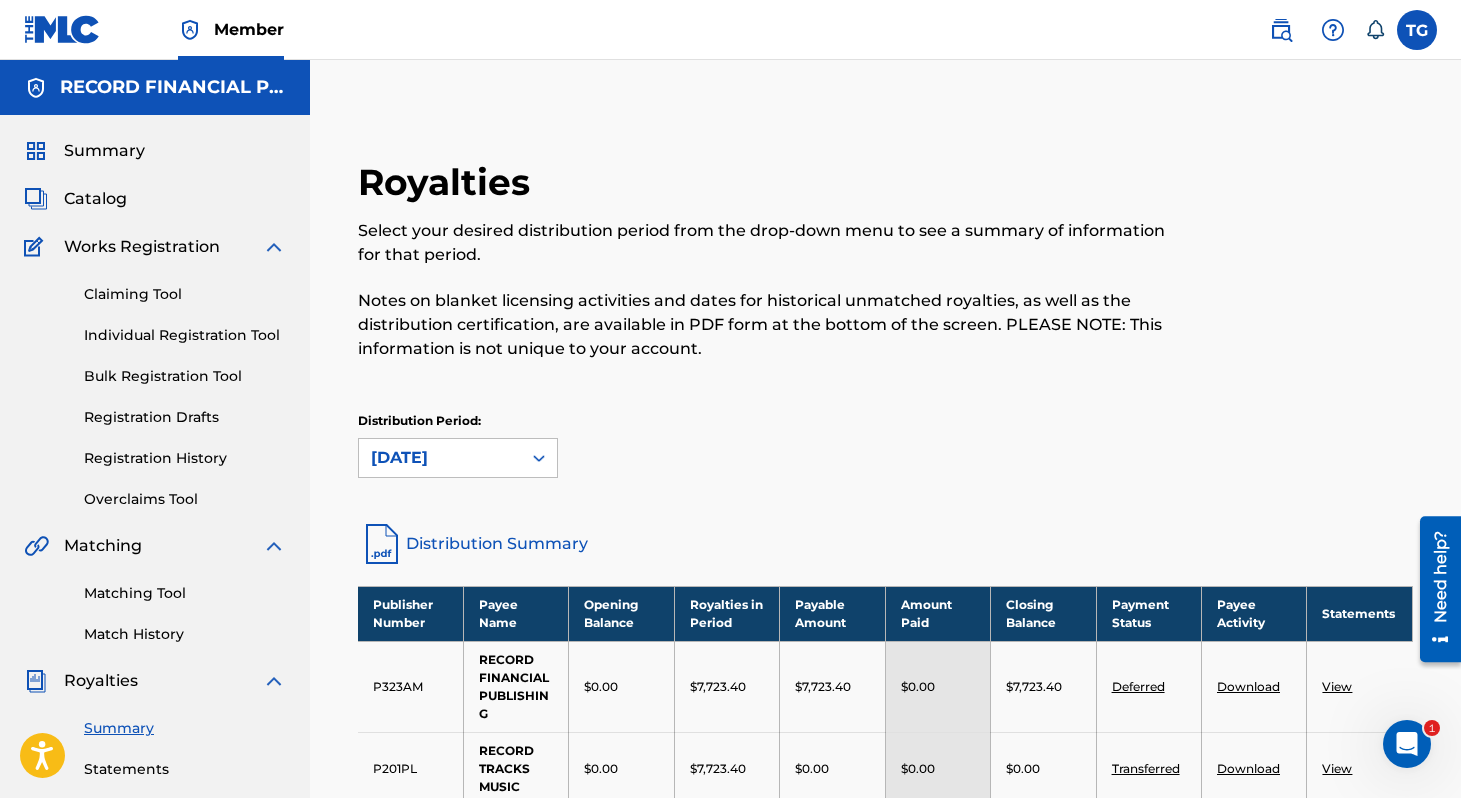 click on "Summary" at bounding box center [104, 151] 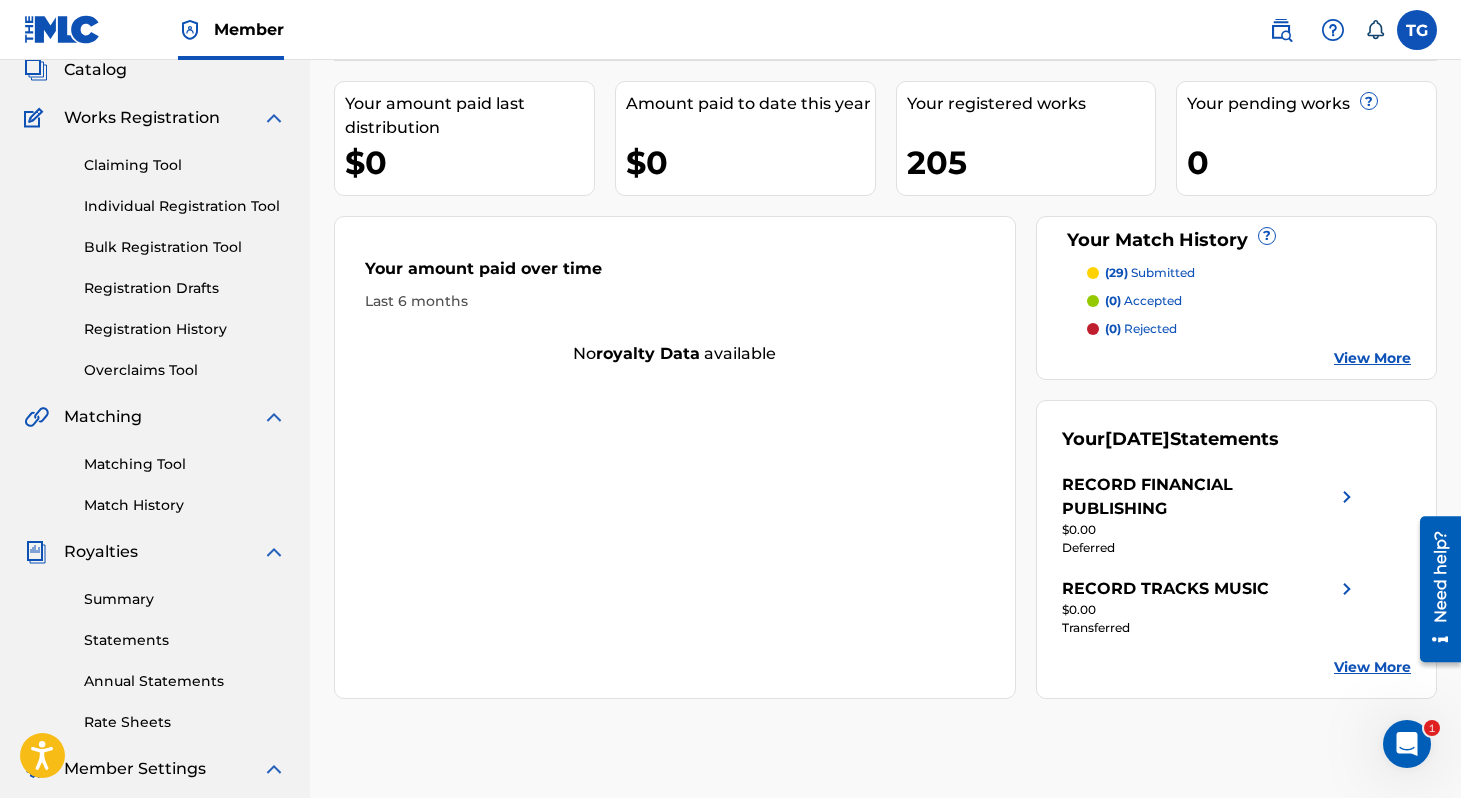 scroll, scrollTop: 188, scrollLeft: 0, axis: vertical 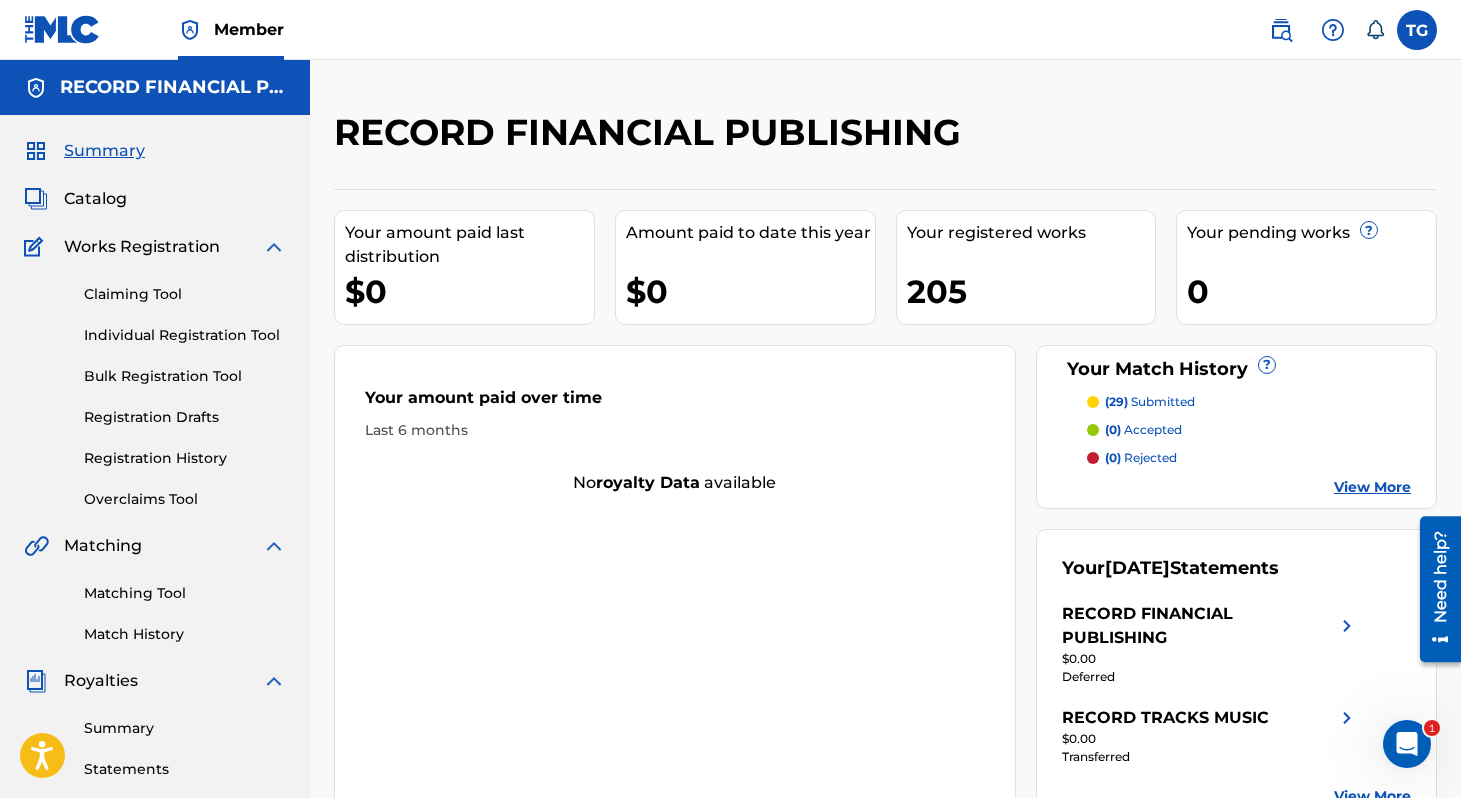 click on "Claiming Tool Individual Registration Tool Bulk Registration Tool Registration Drafts Registration History Overclaims Tool" at bounding box center (155, 384) 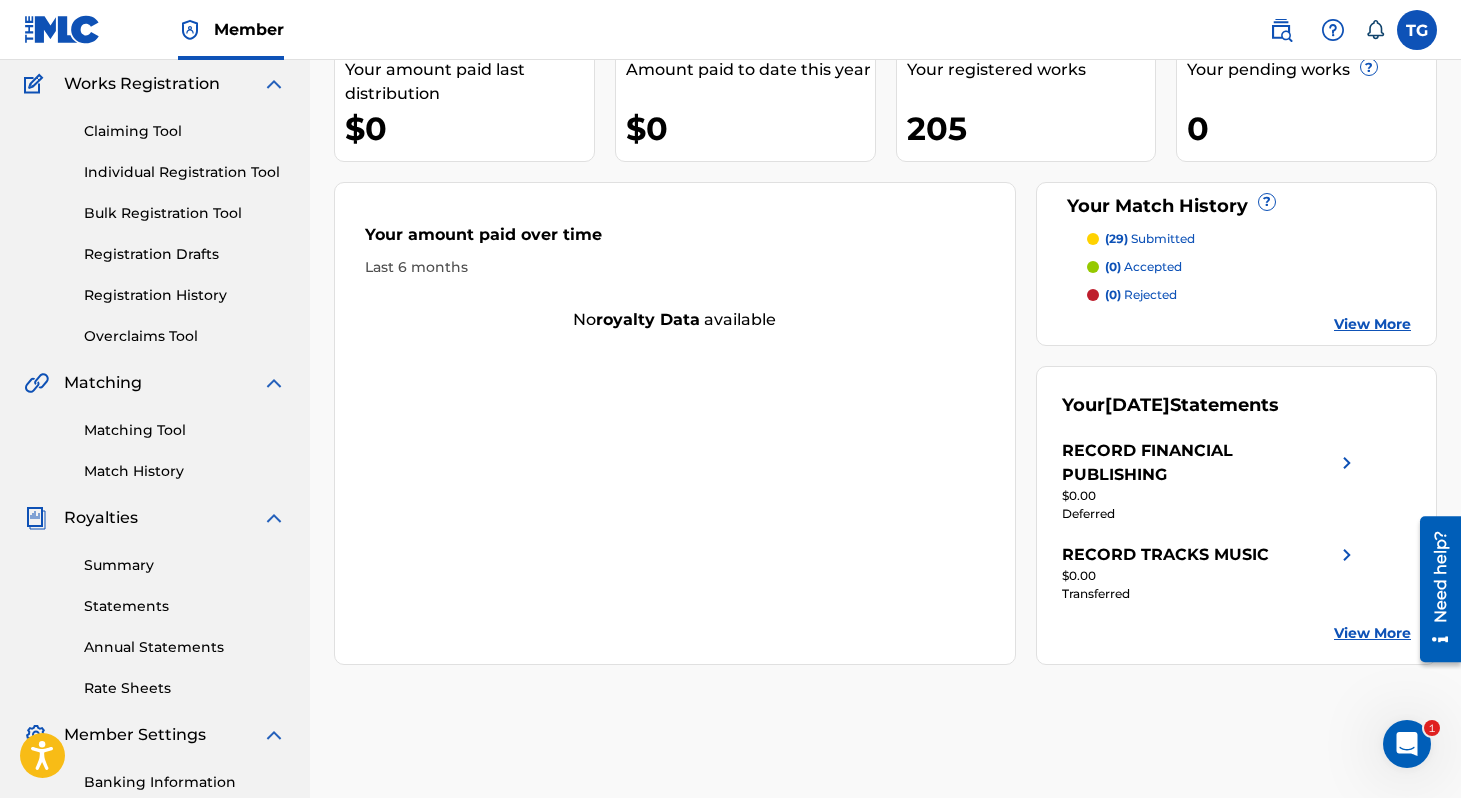 scroll, scrollTop: 197, scrollLeft: 0, axis: vertical 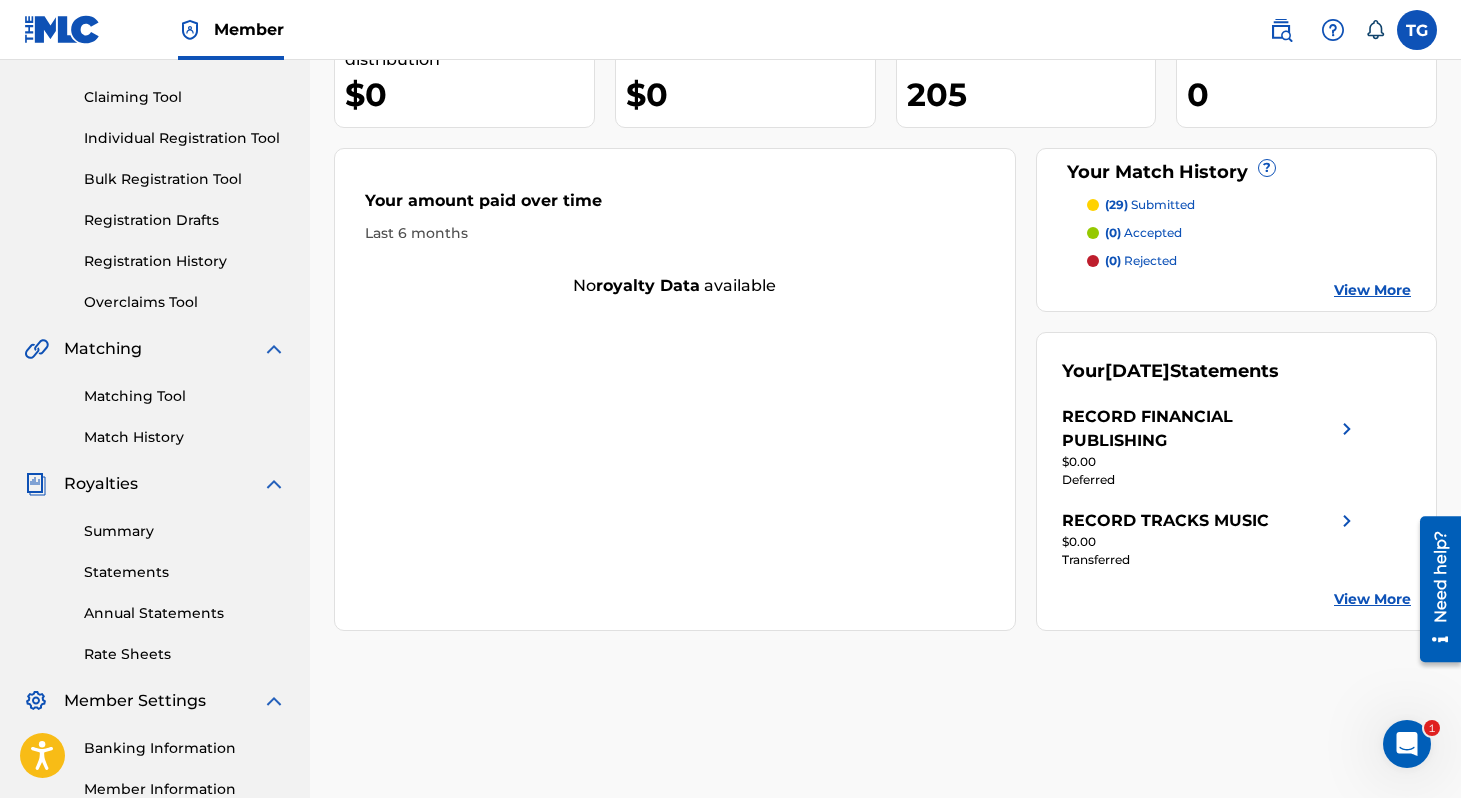 click on "Summary Statements Annual Statements Rate Sheets" at bounding box center (155, 580) 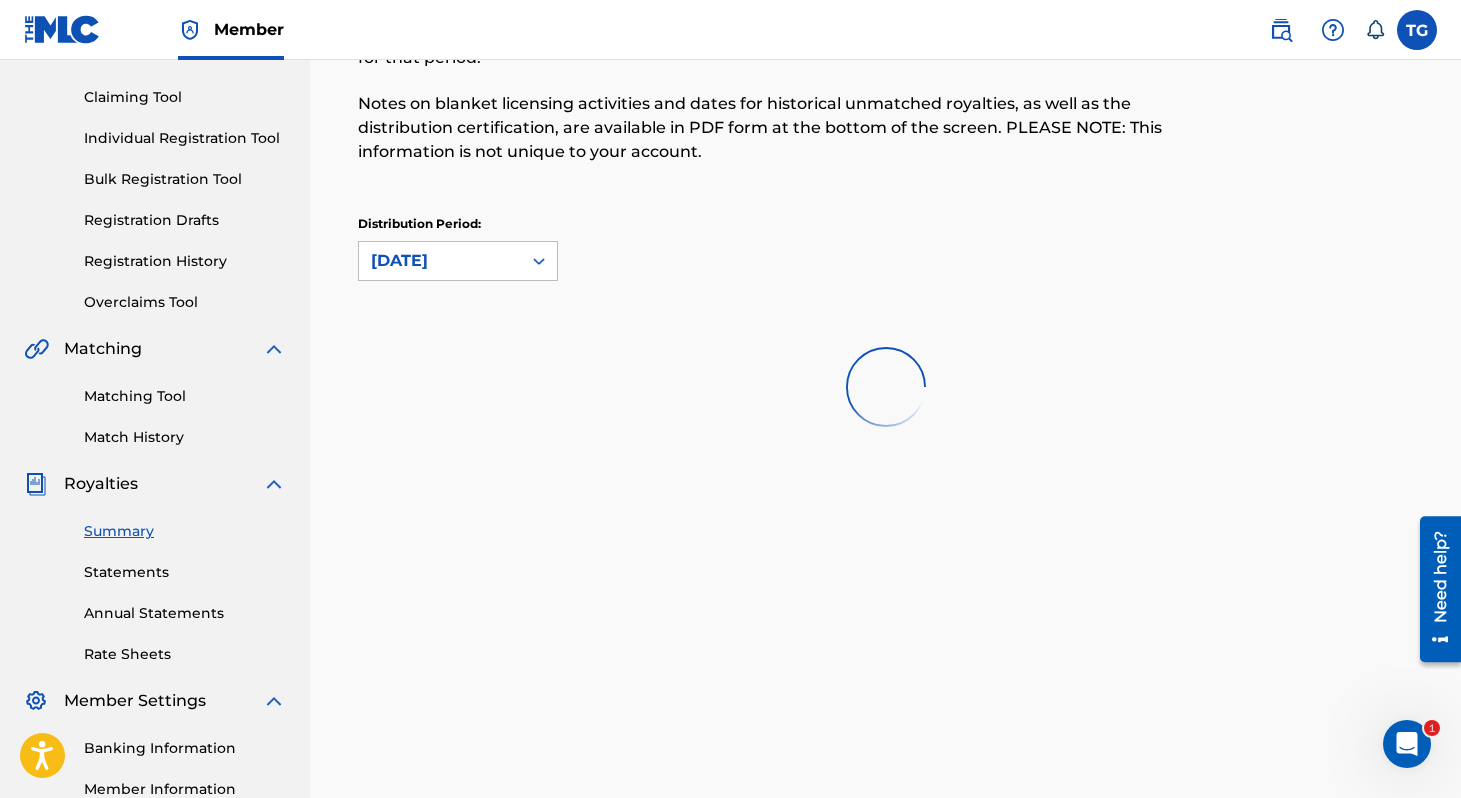 scroll, scrollTop: 0, scrollLeft: 0, axis: both 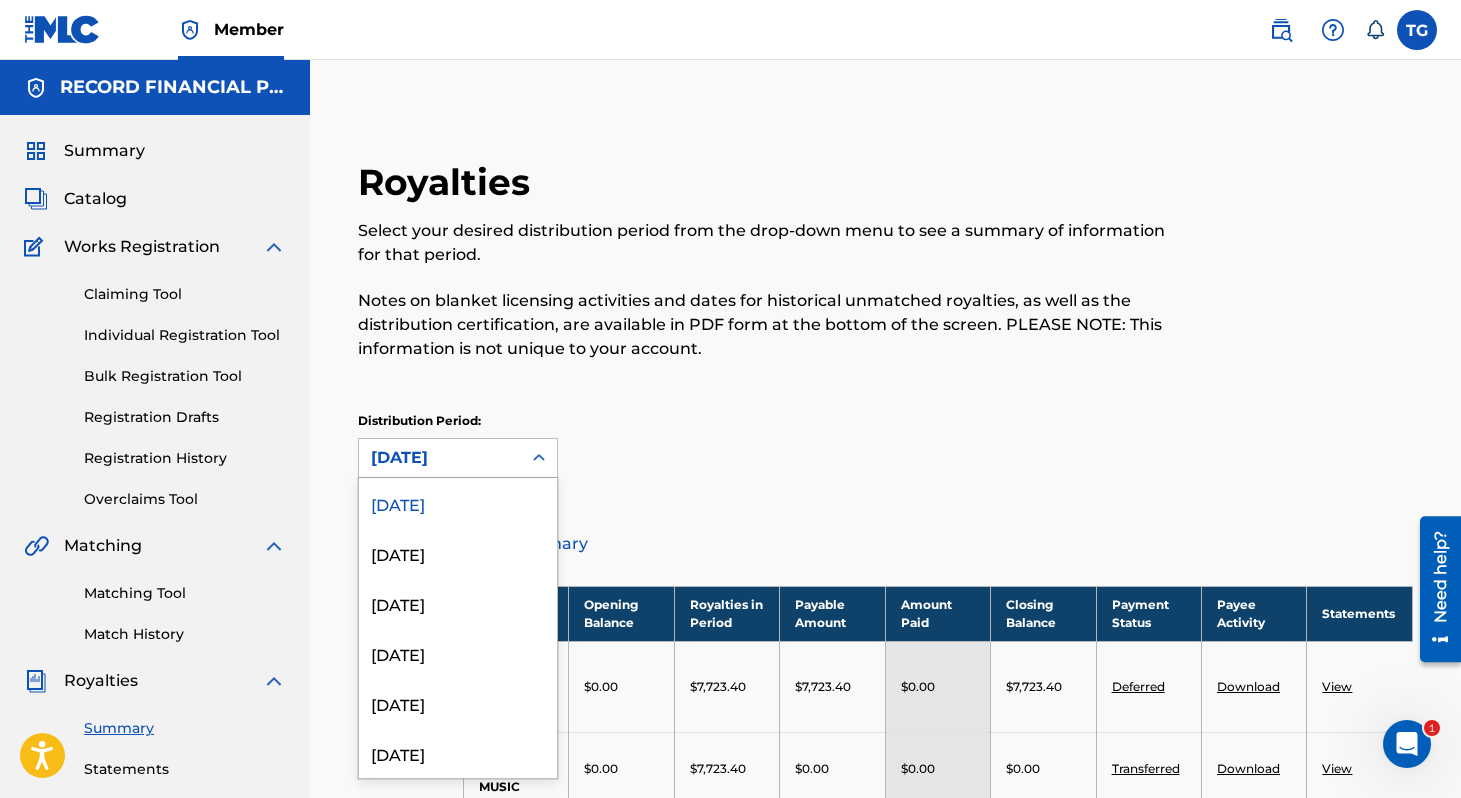 click on "[DATE]" at bounding box center [440, 458] 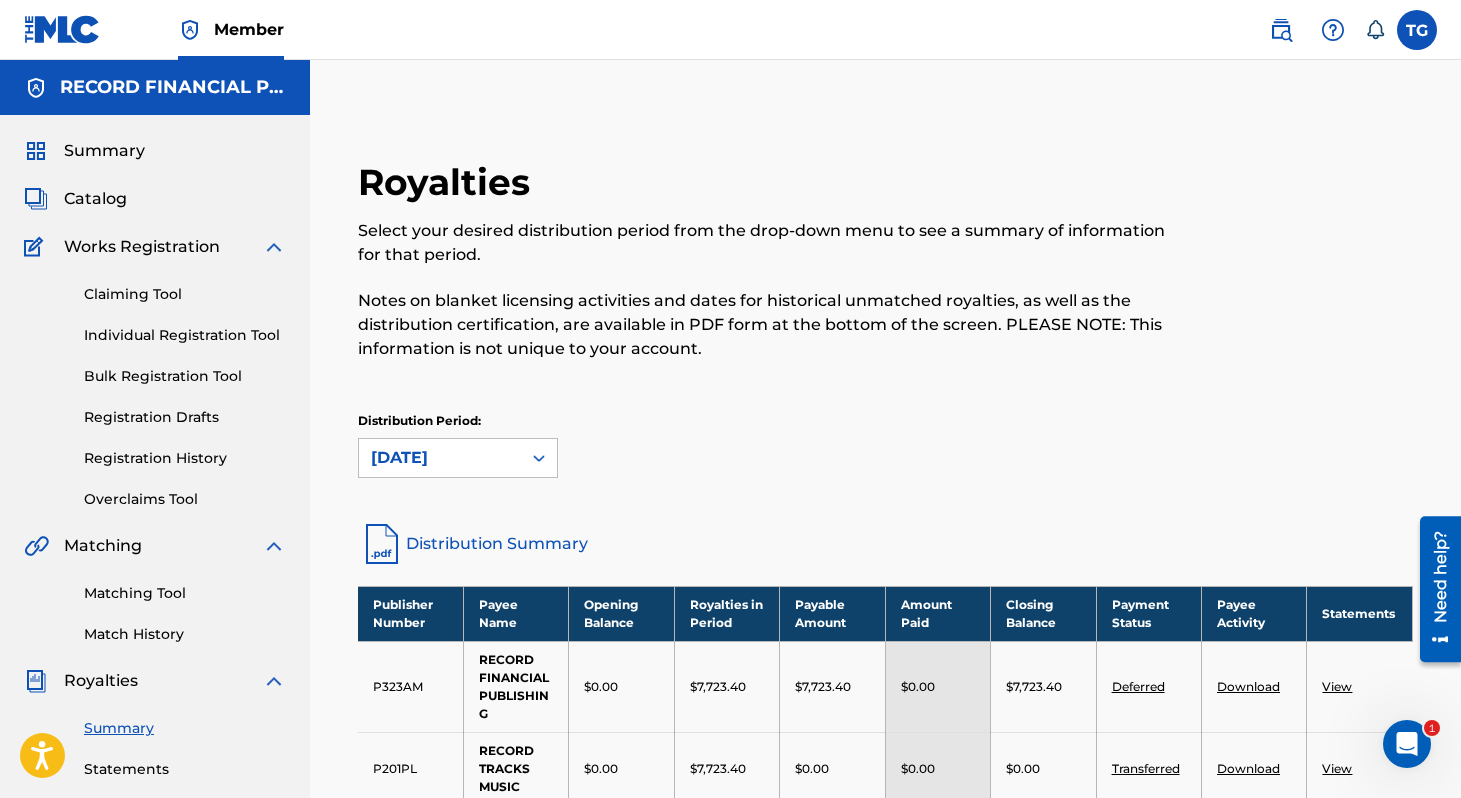 click 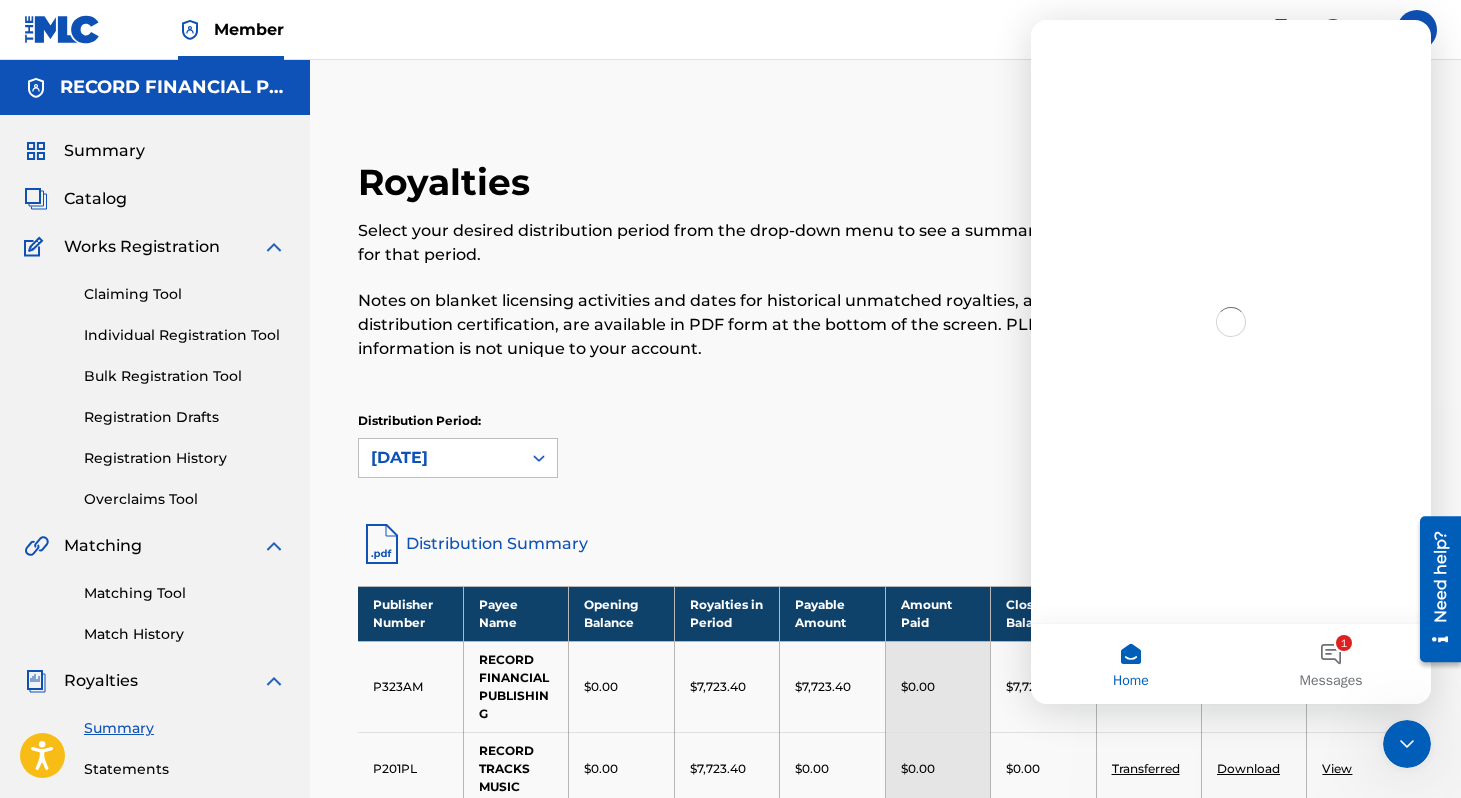 scroll, scrollTop: 0, scrollLeft: 0, axis: both 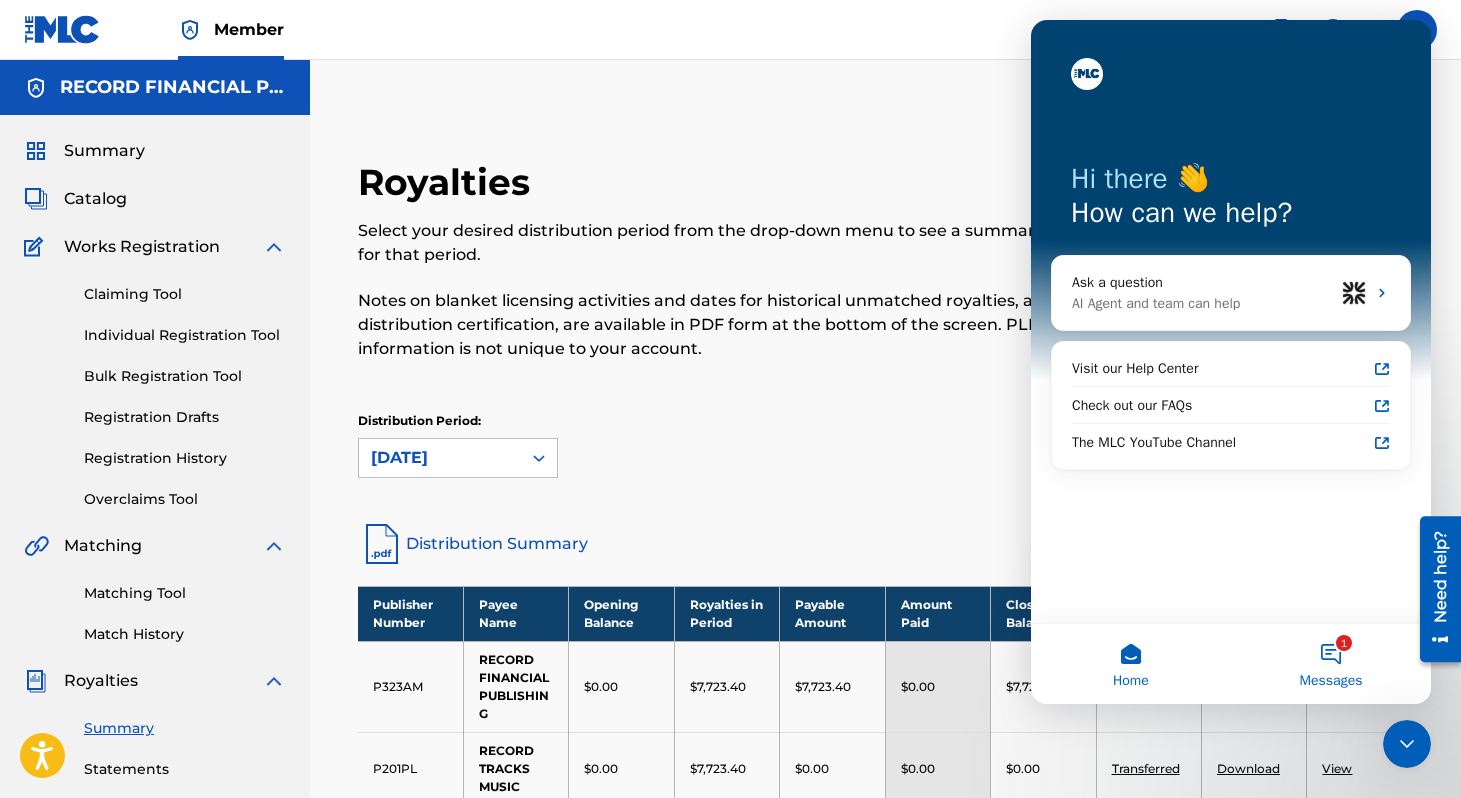 click on "1 Messages" at bounding box center (1331, 664) 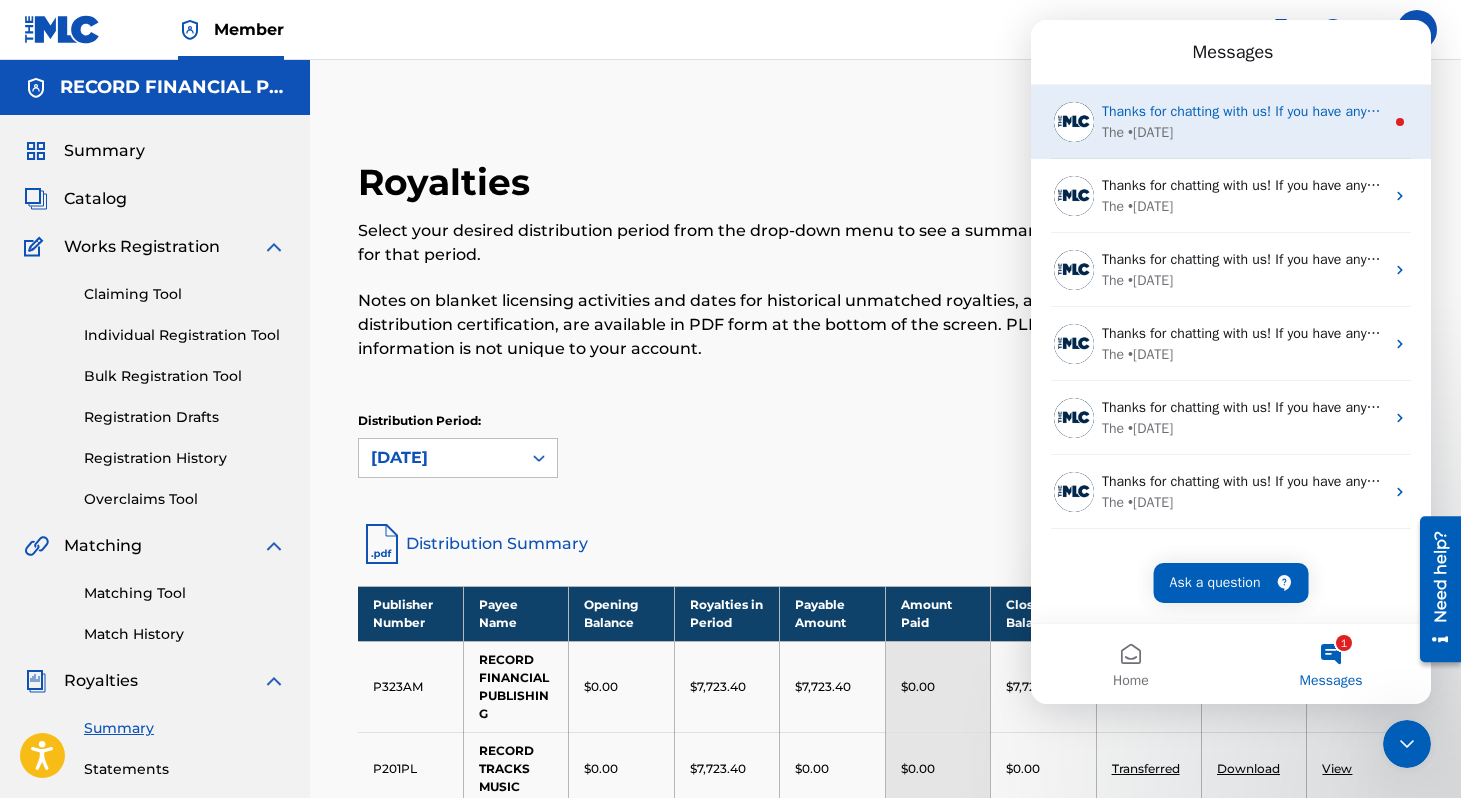 click on "The •  [DATE]" at bounding box center (1243, 132) 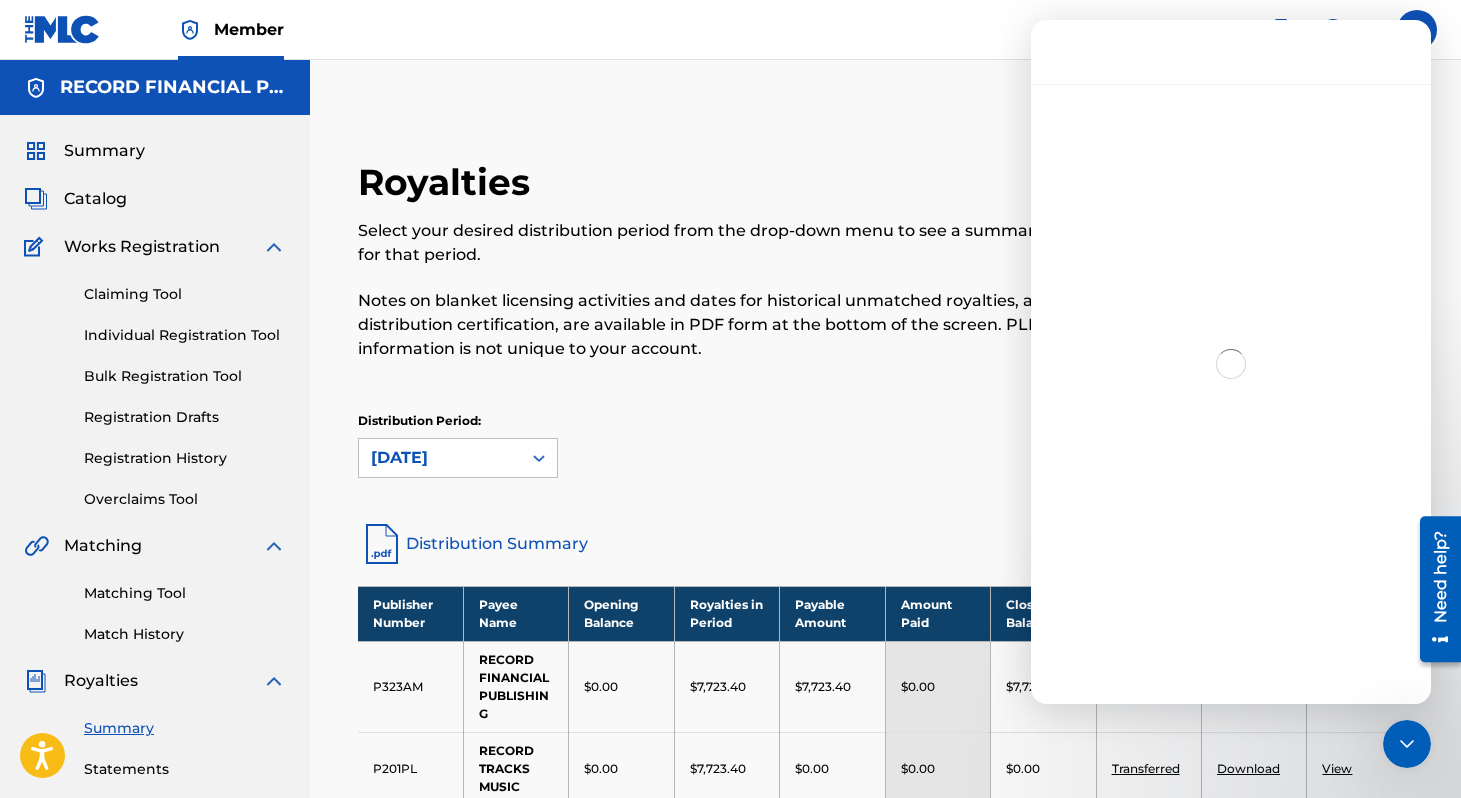 scroll, scrollTop: 3, scrollLeft: 0, axis: vertical 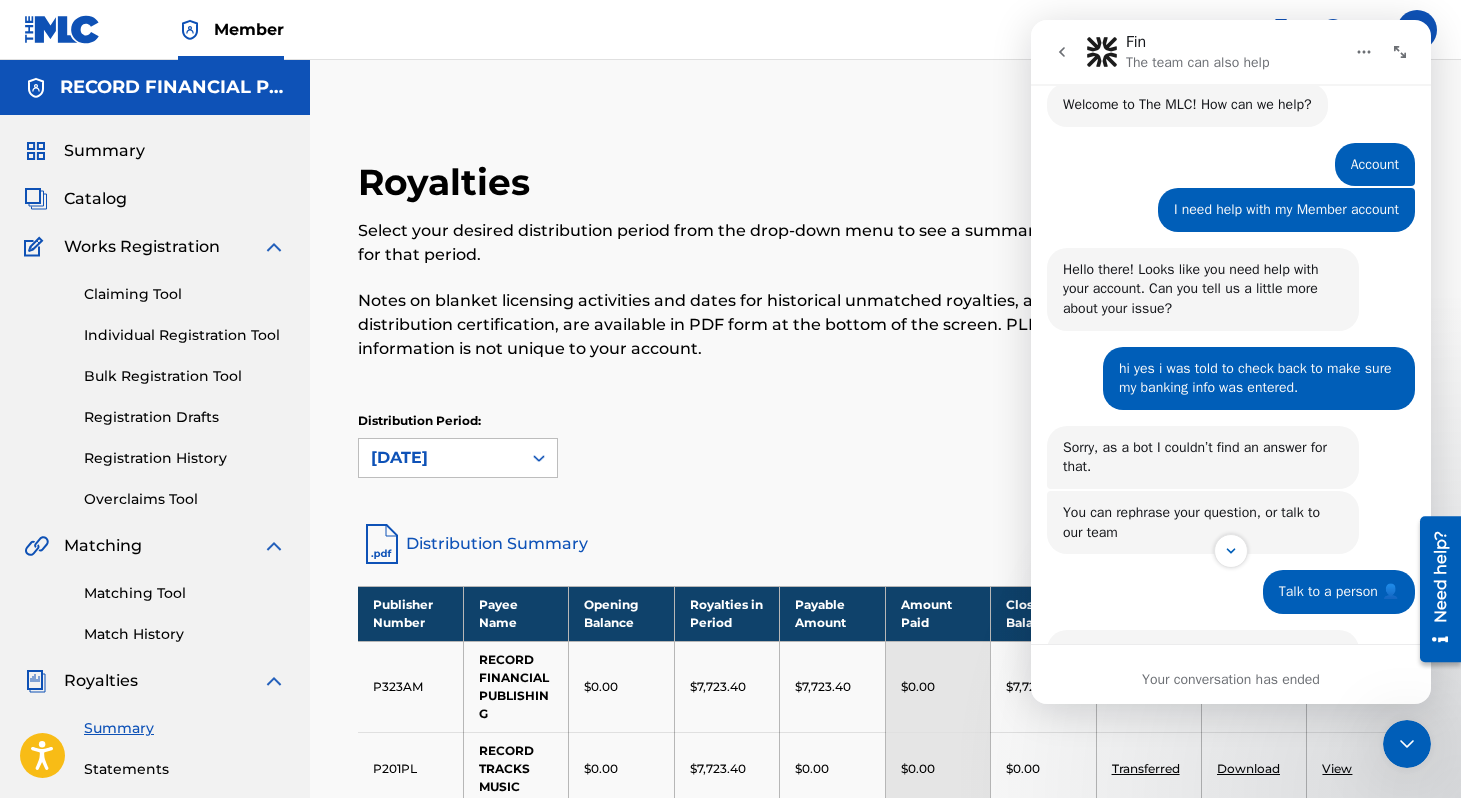 click 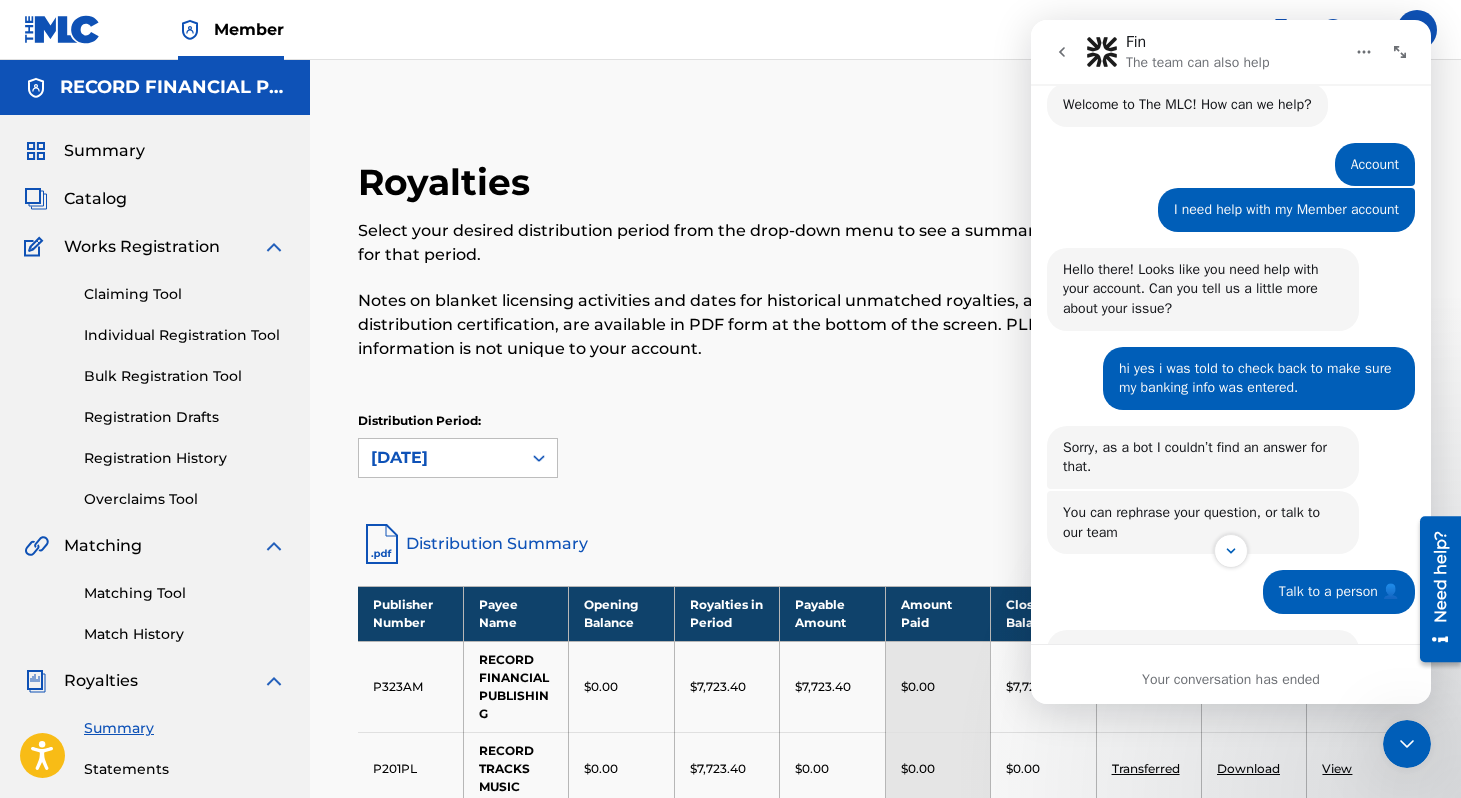 scroll, scrollTop: 0, scrollLeft: 0, axis: both 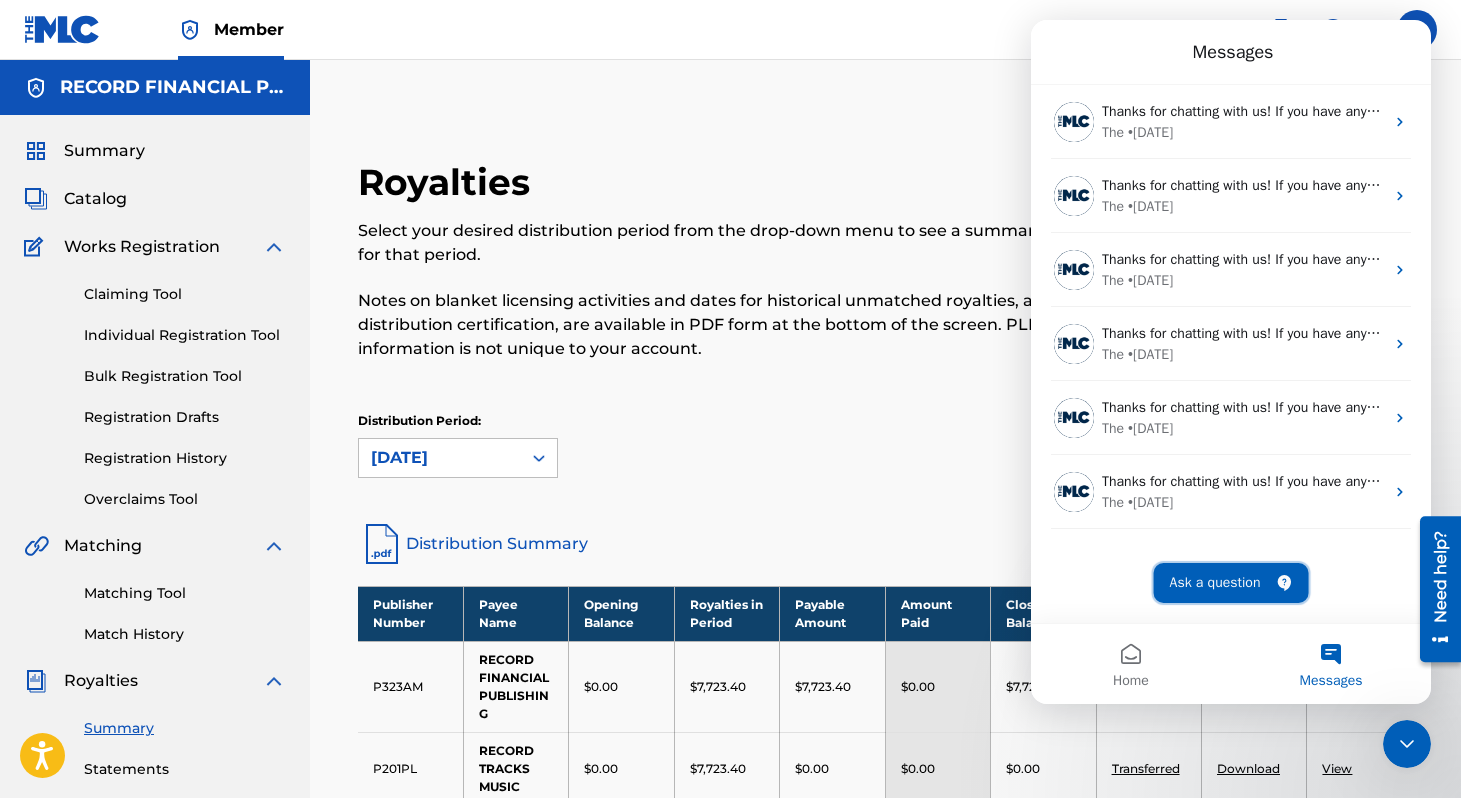 click on "Ask a question" at bounding box center [1231, 583] 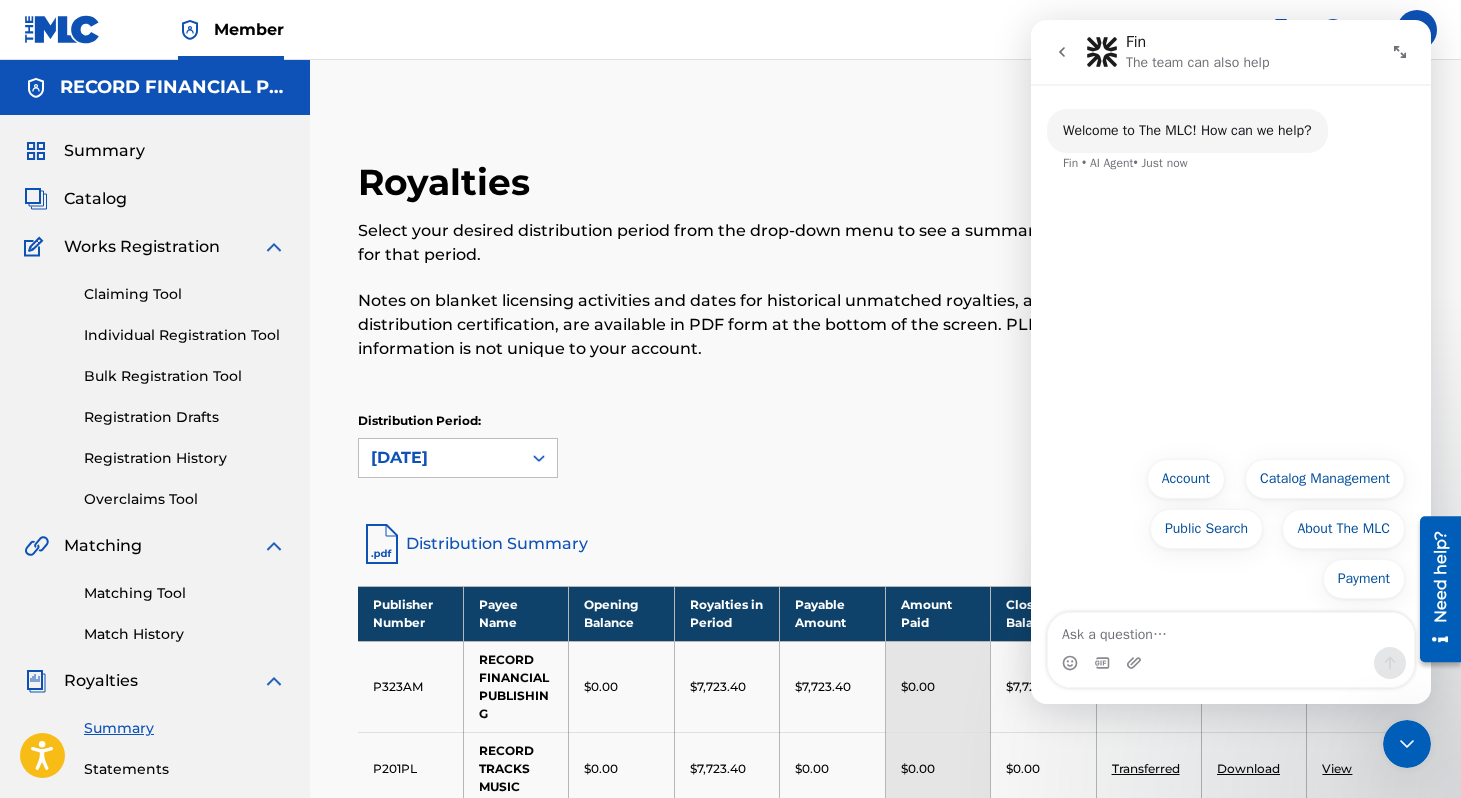 click at bounding box center (1231, 630) 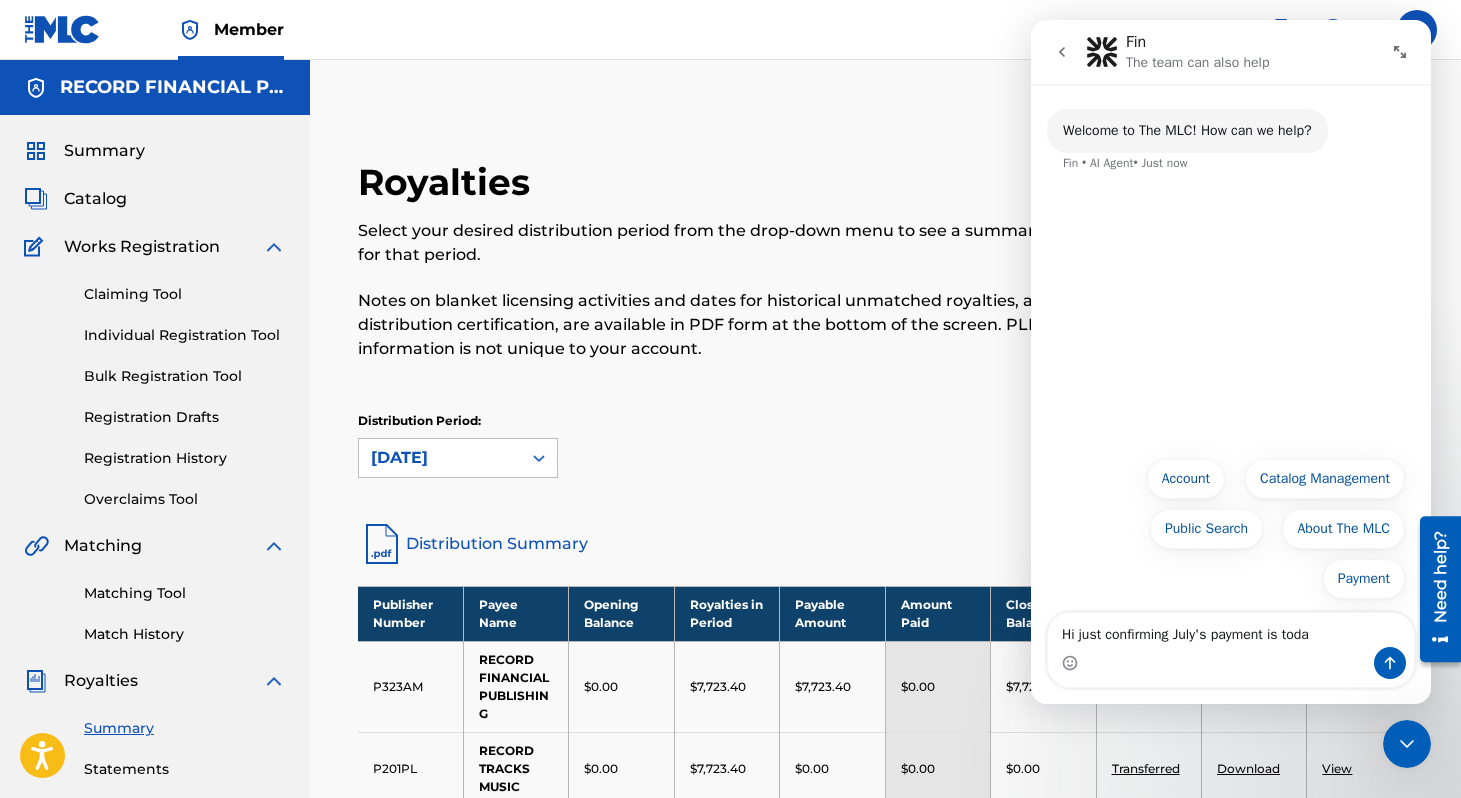type on "Hi just confirming July's payment is [DATE]" 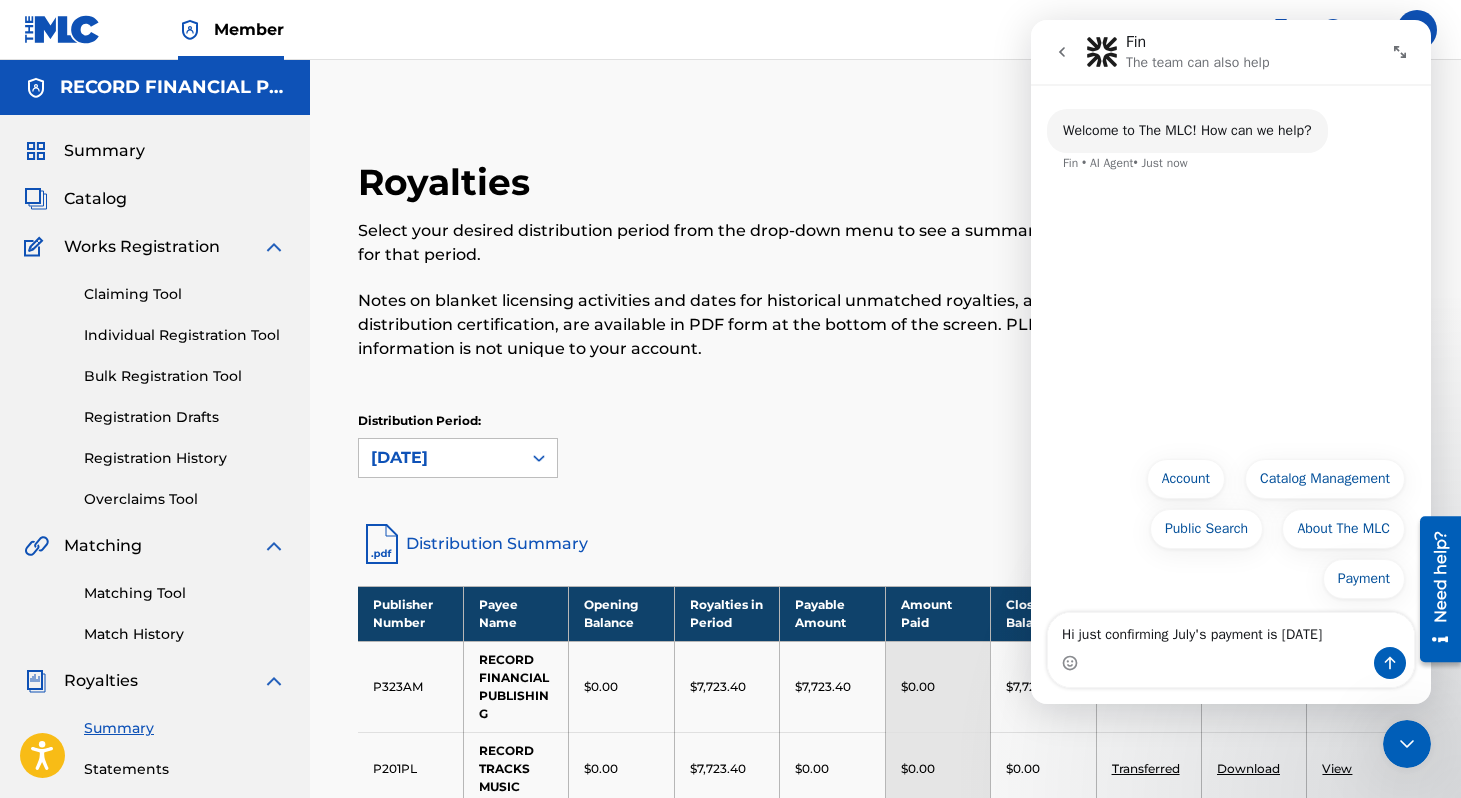 type 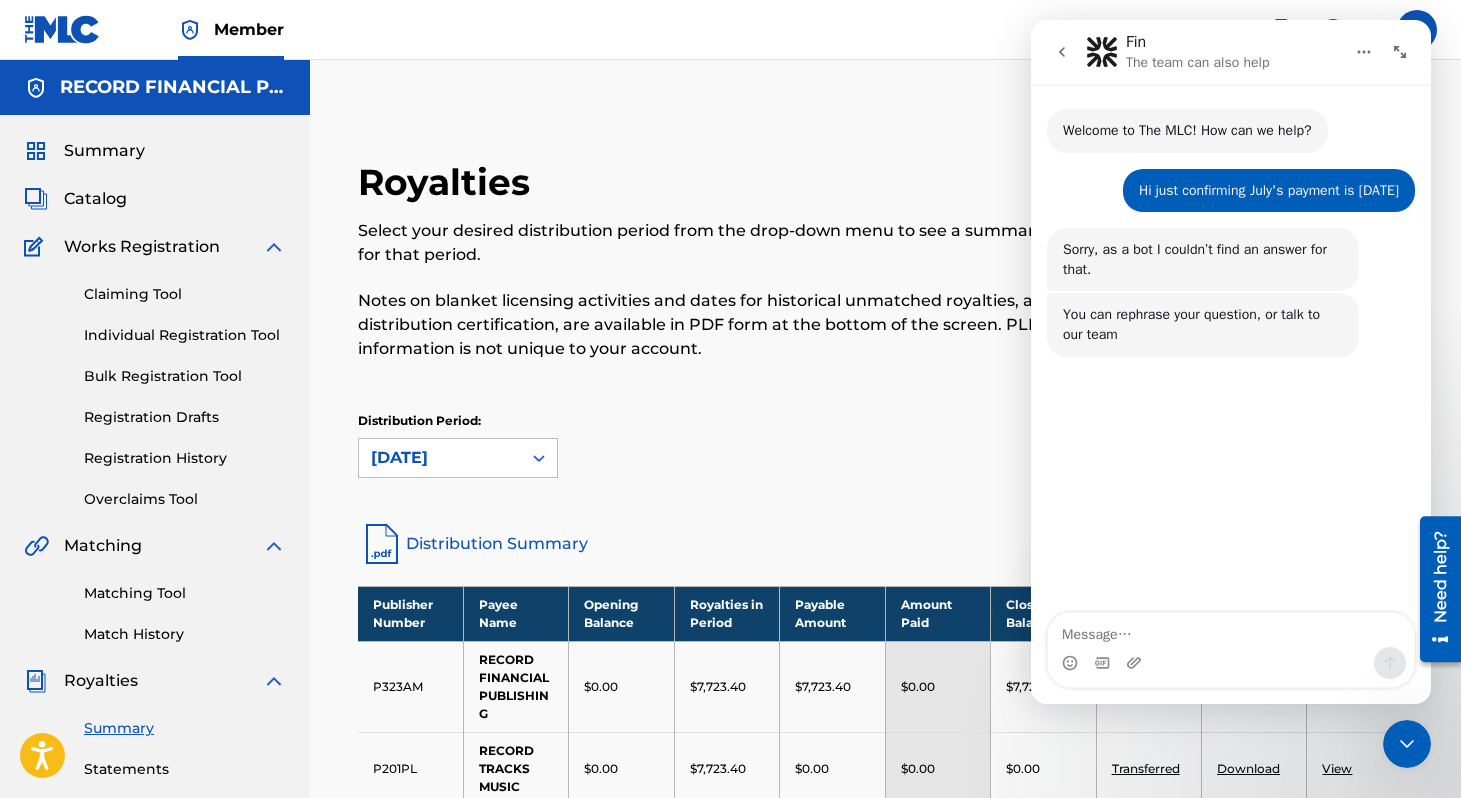 click on "Talk to a person 👤" at bounding box center (1330, 577) 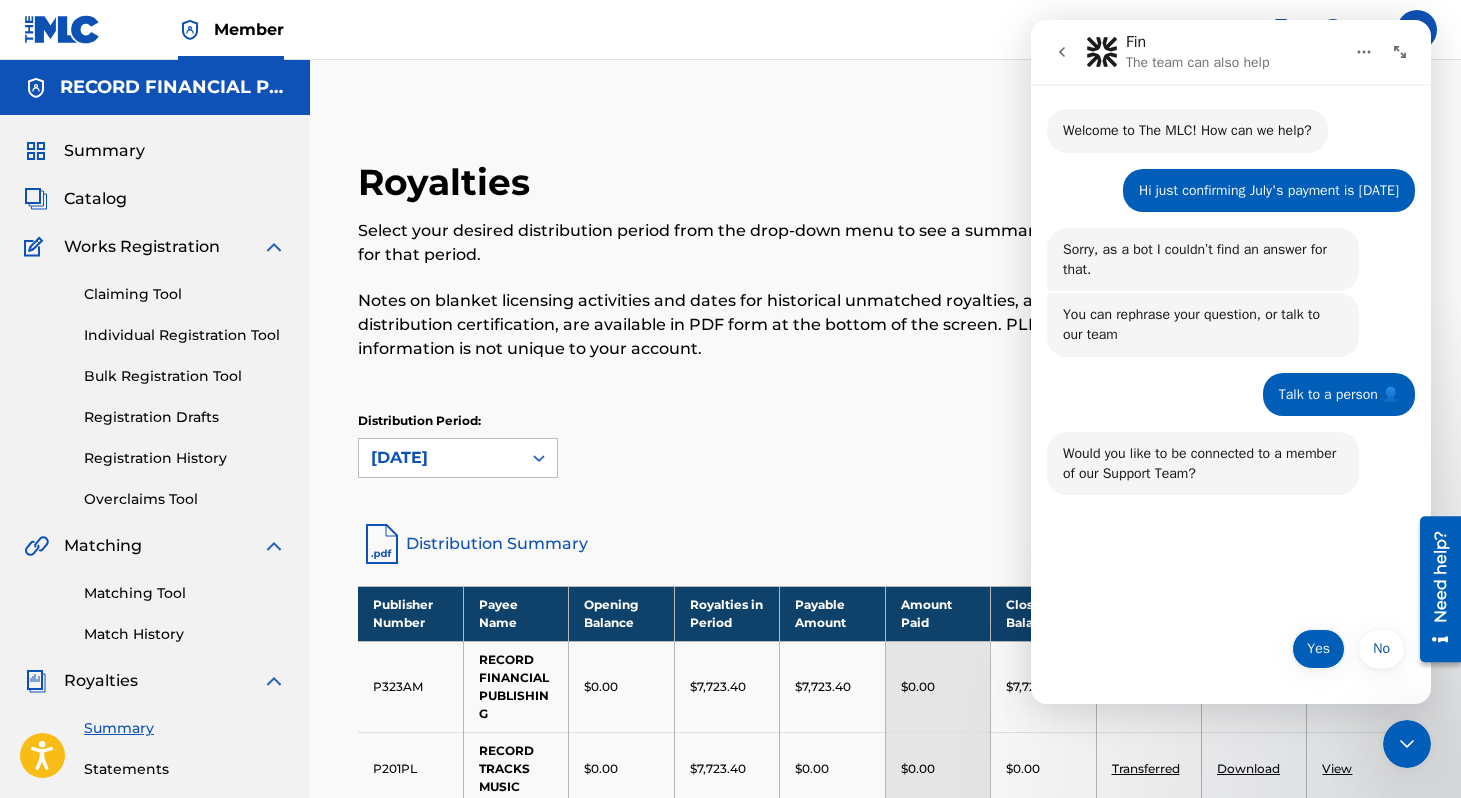 click on "Yes" at bounding box center [1318, 649] 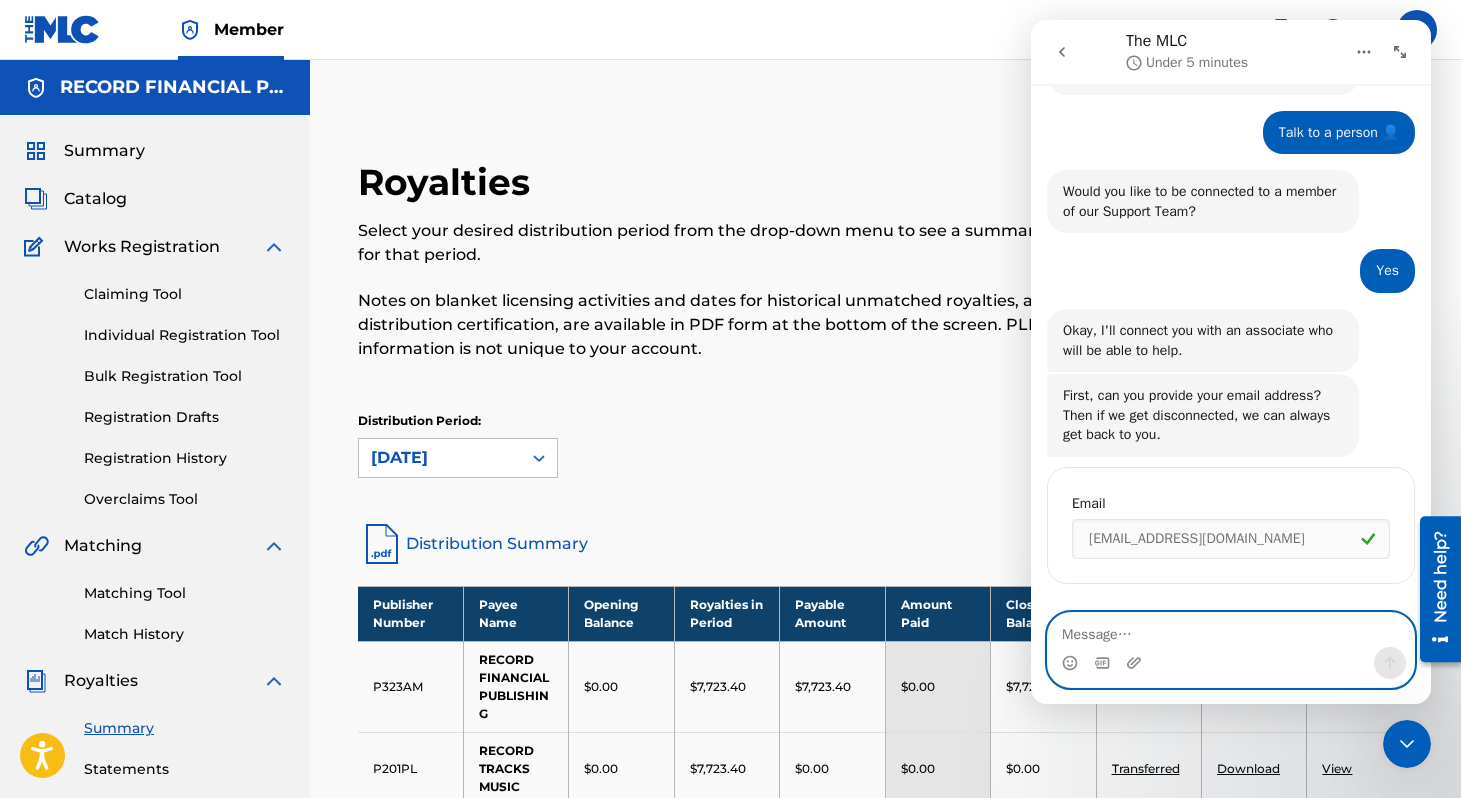 scroll, scrollTop: 267, scrollLeft: 0, axis: vertical 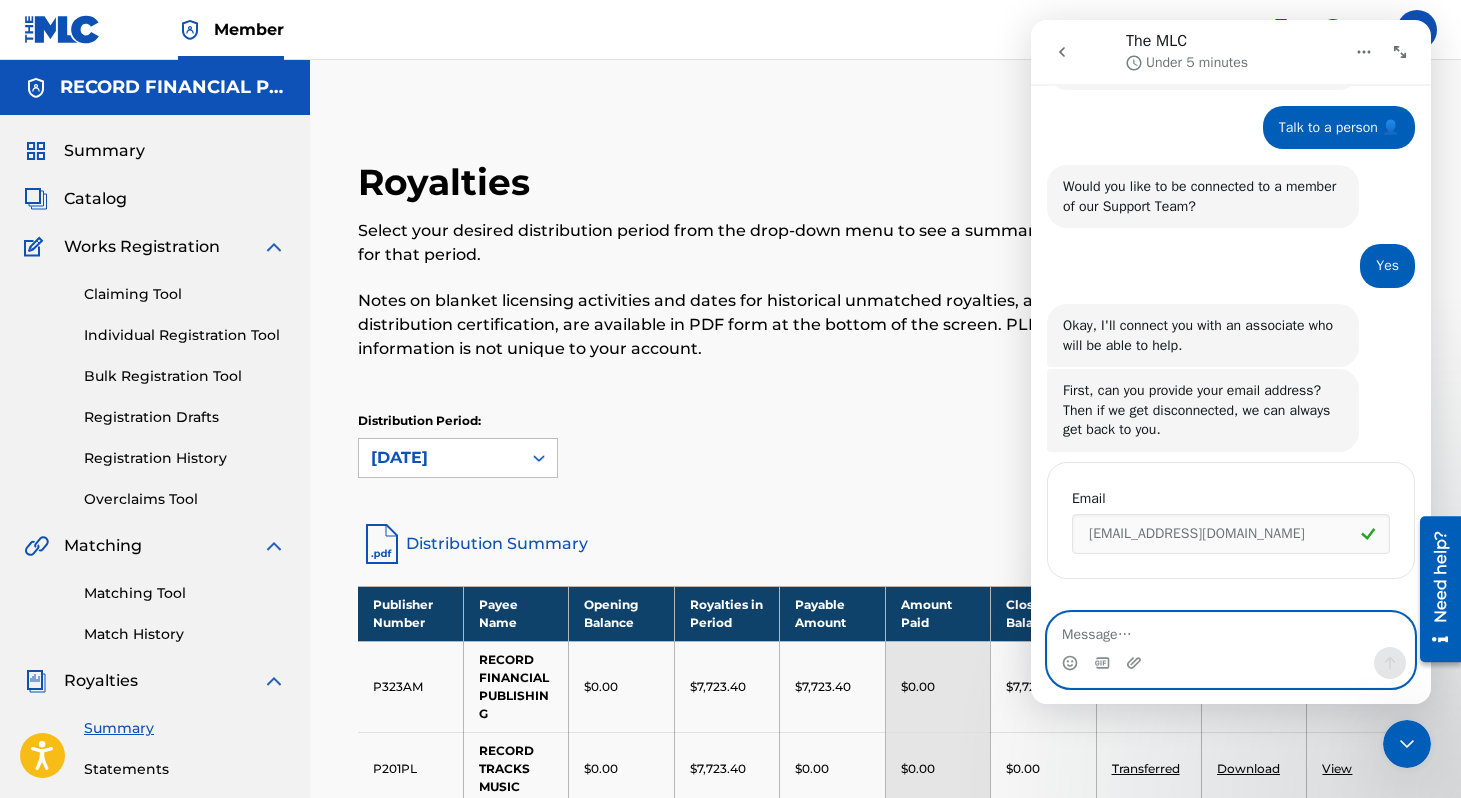 click at bounding box center (1231, 630) 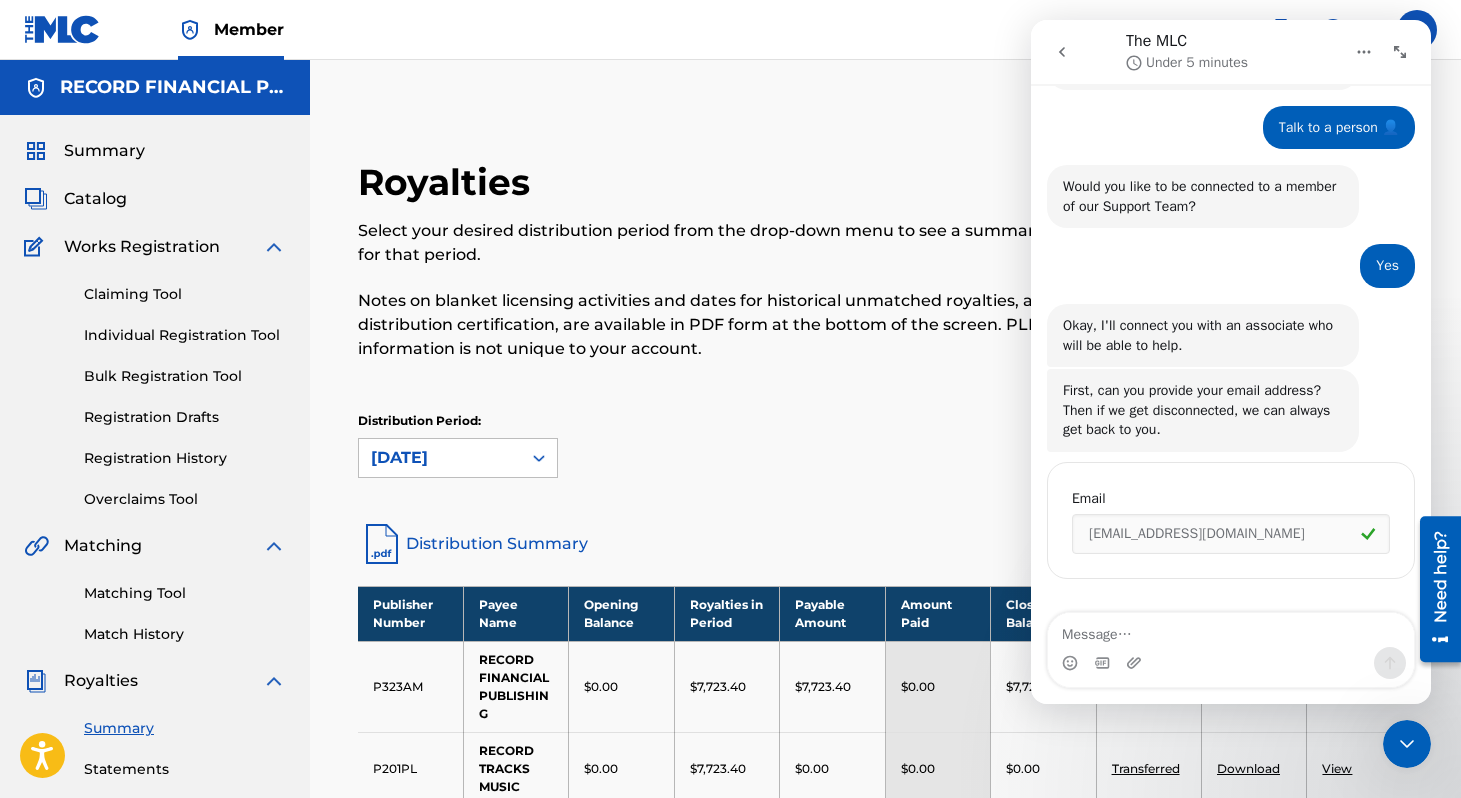 click 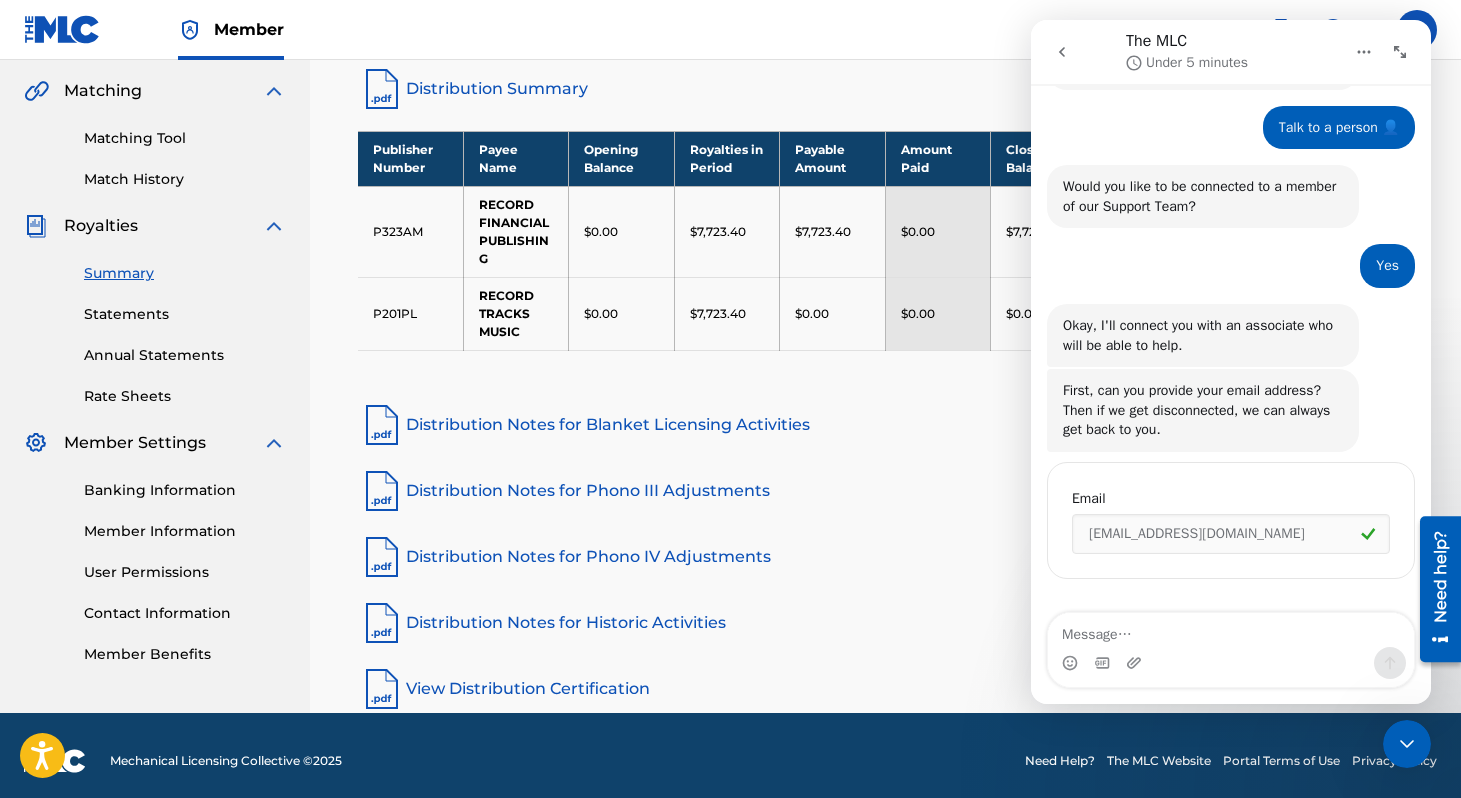 scroll, scrollTop: 465, scrollLeft: 0, axis: vertical 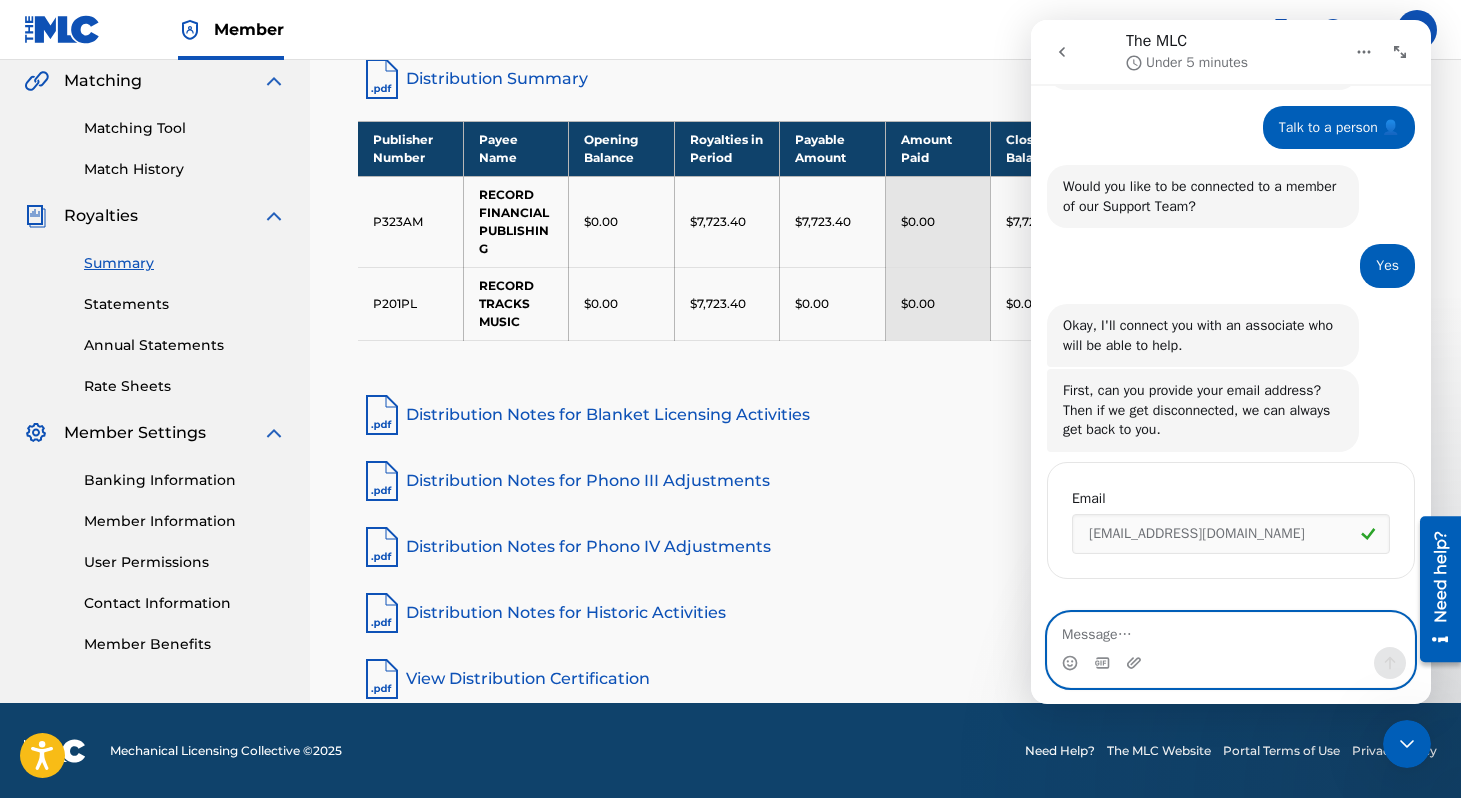click at bounding box center (1231, 630) 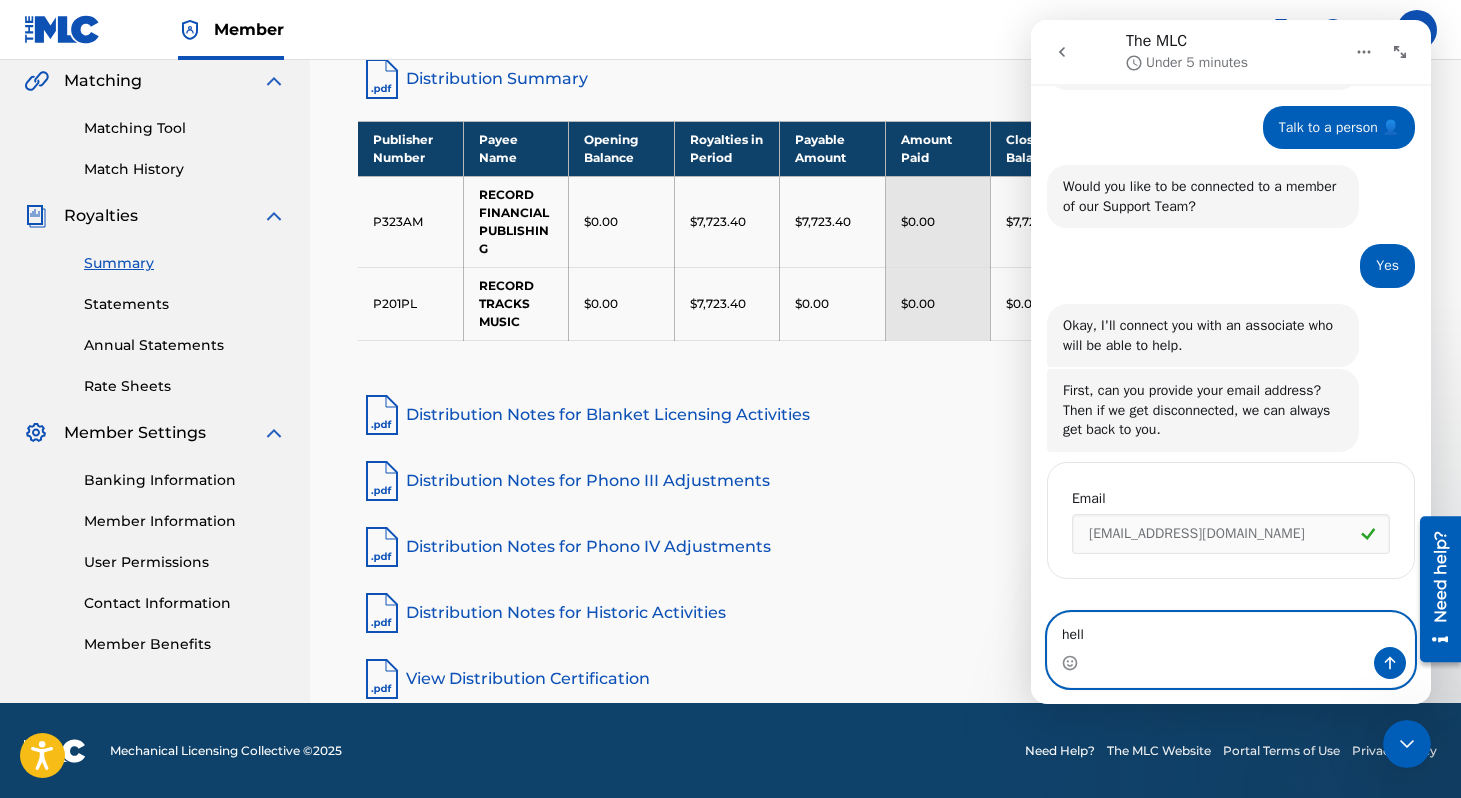 type on "hello" 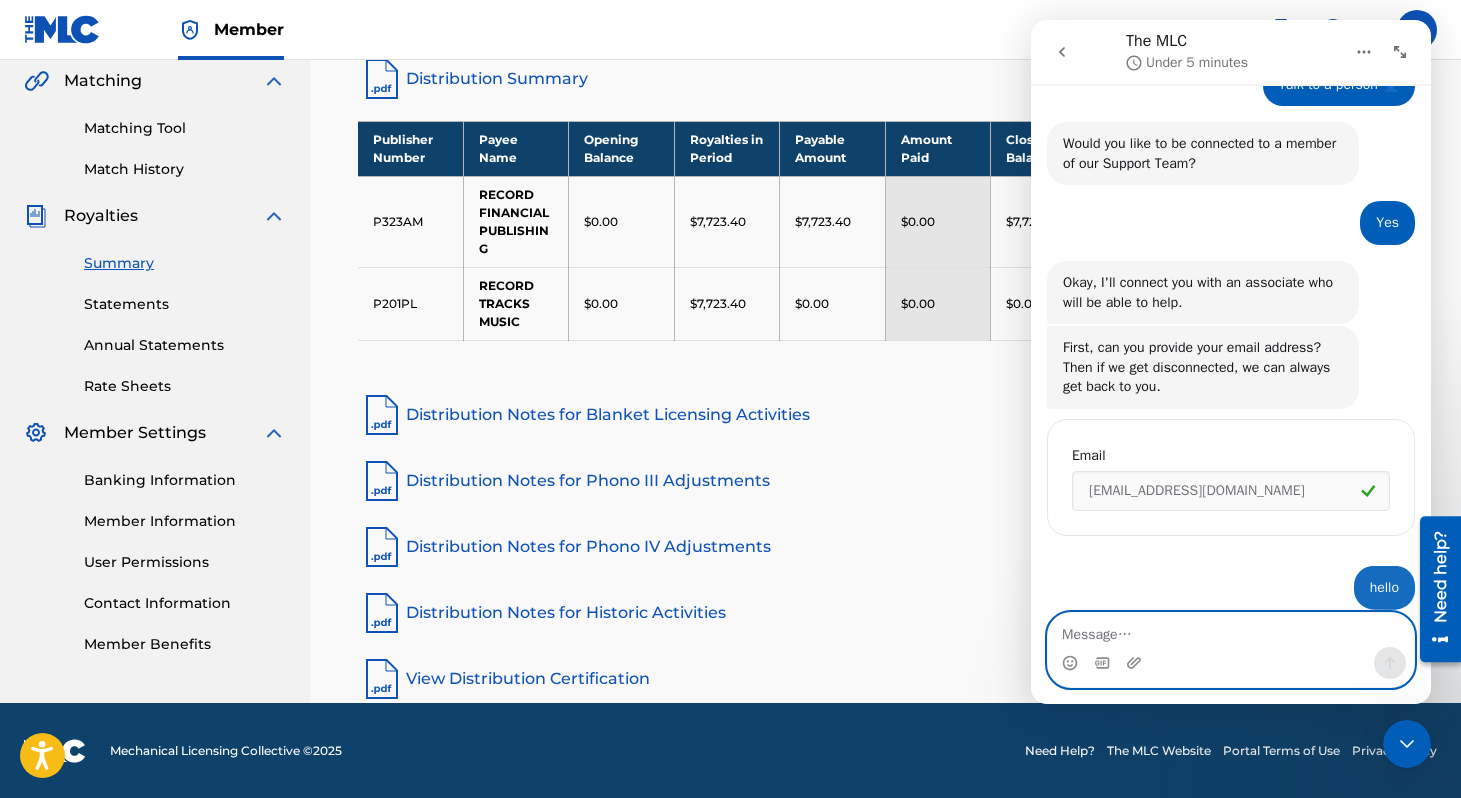 scroll, scrollTop: 326, scrollLeft: 0, axis: vertical 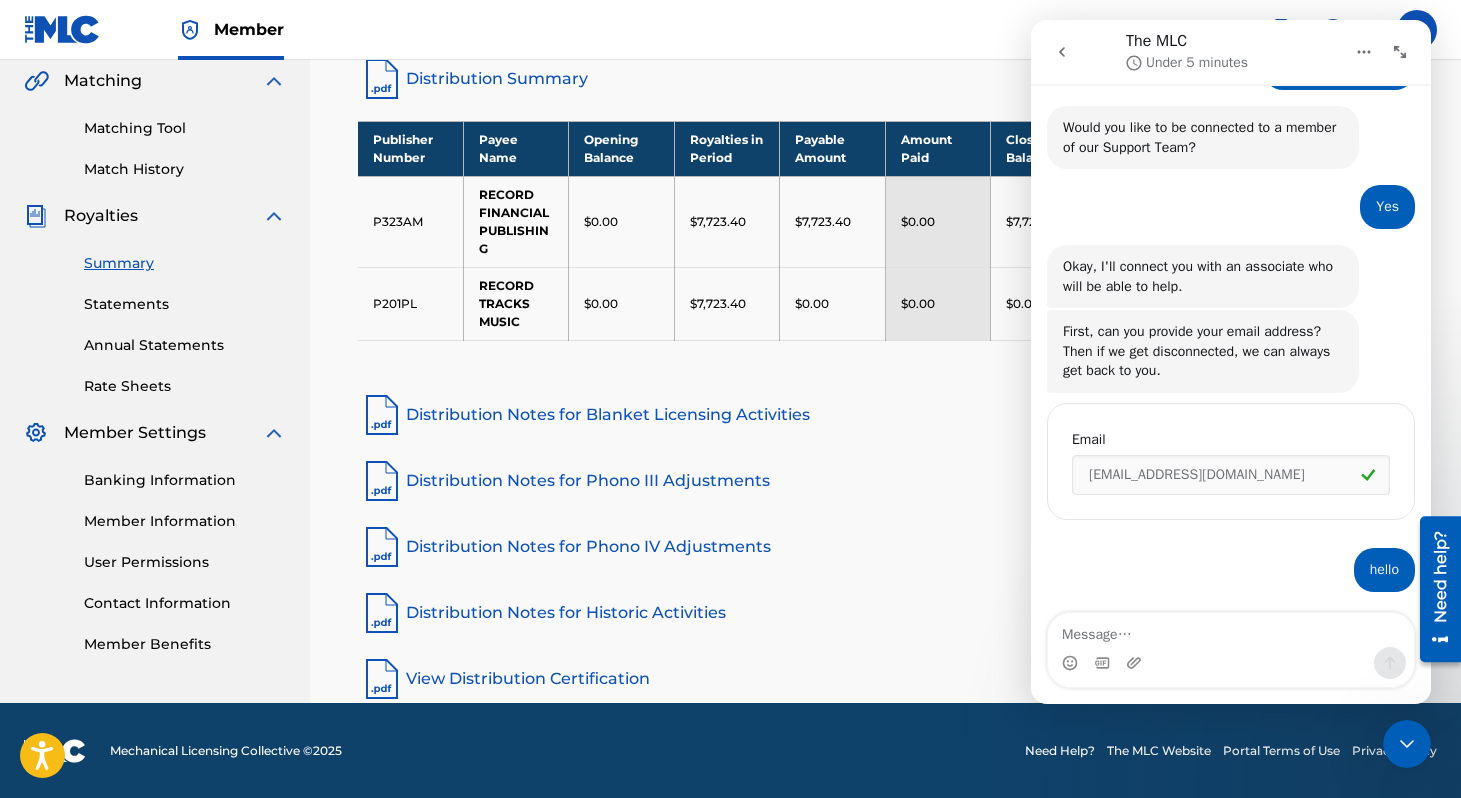 click on "Statements" at bounding box center (185, 304) 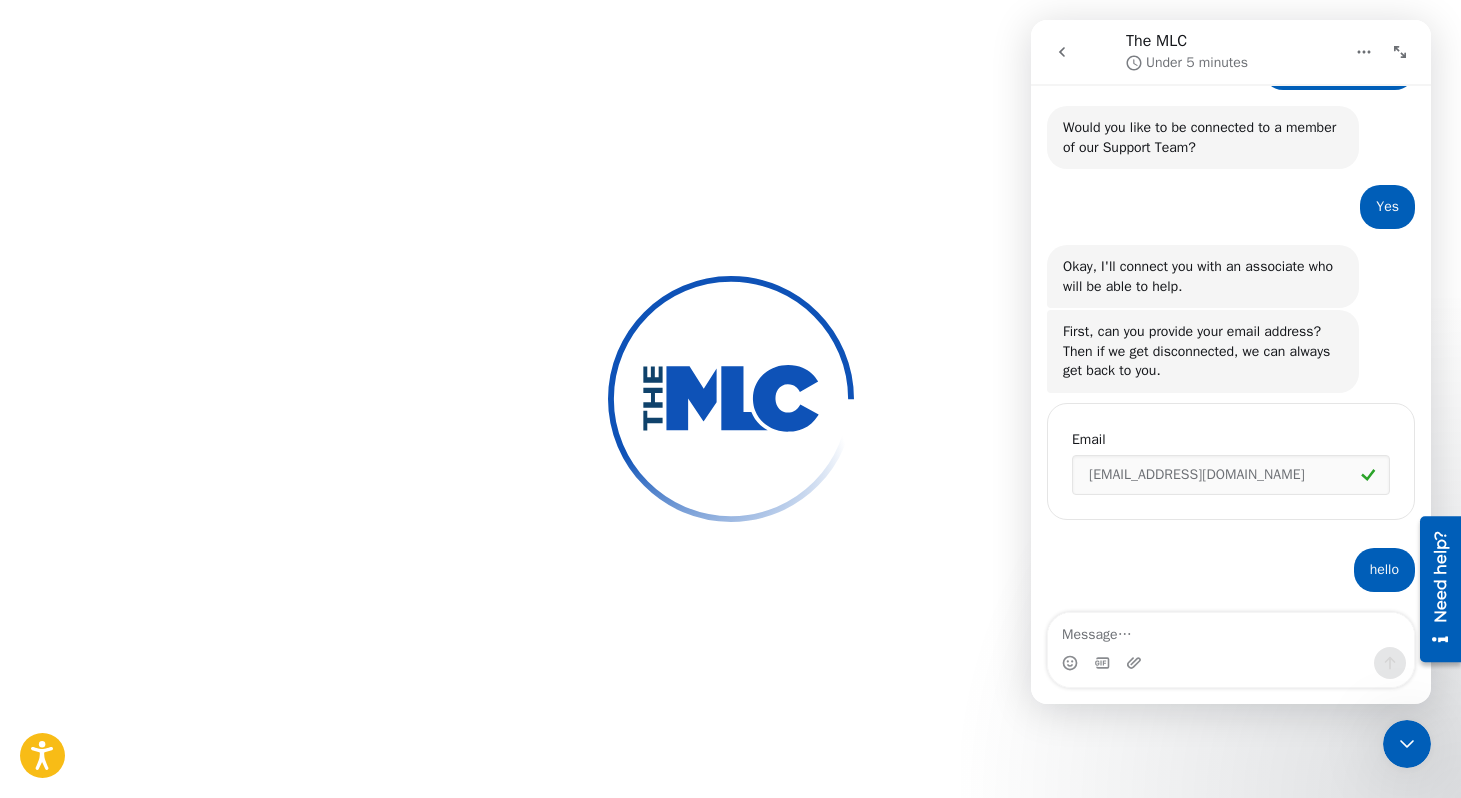 scroll, scrollTop: 0, scrollLeft: 0, axis: both 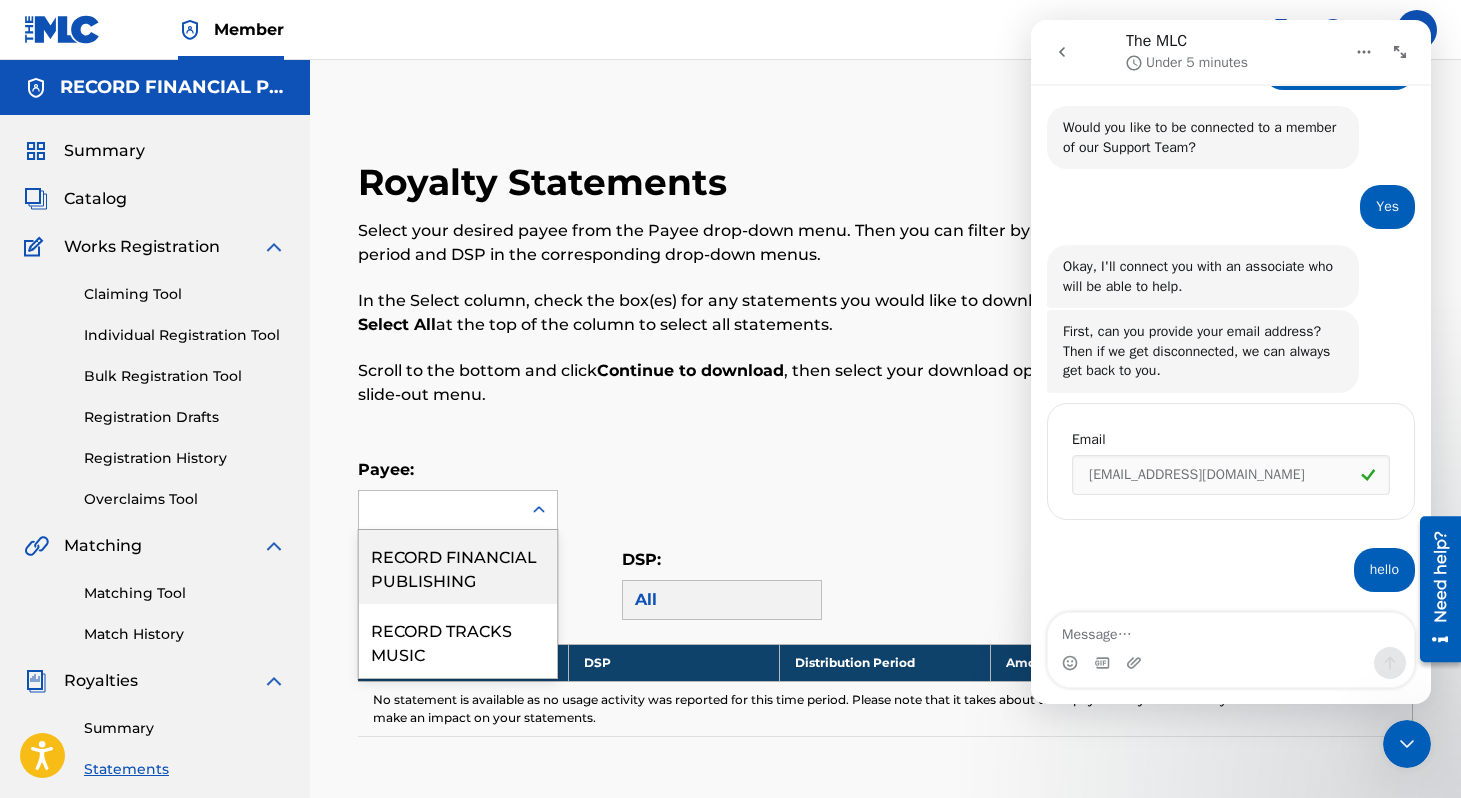 click at bounding box center (539, 510) 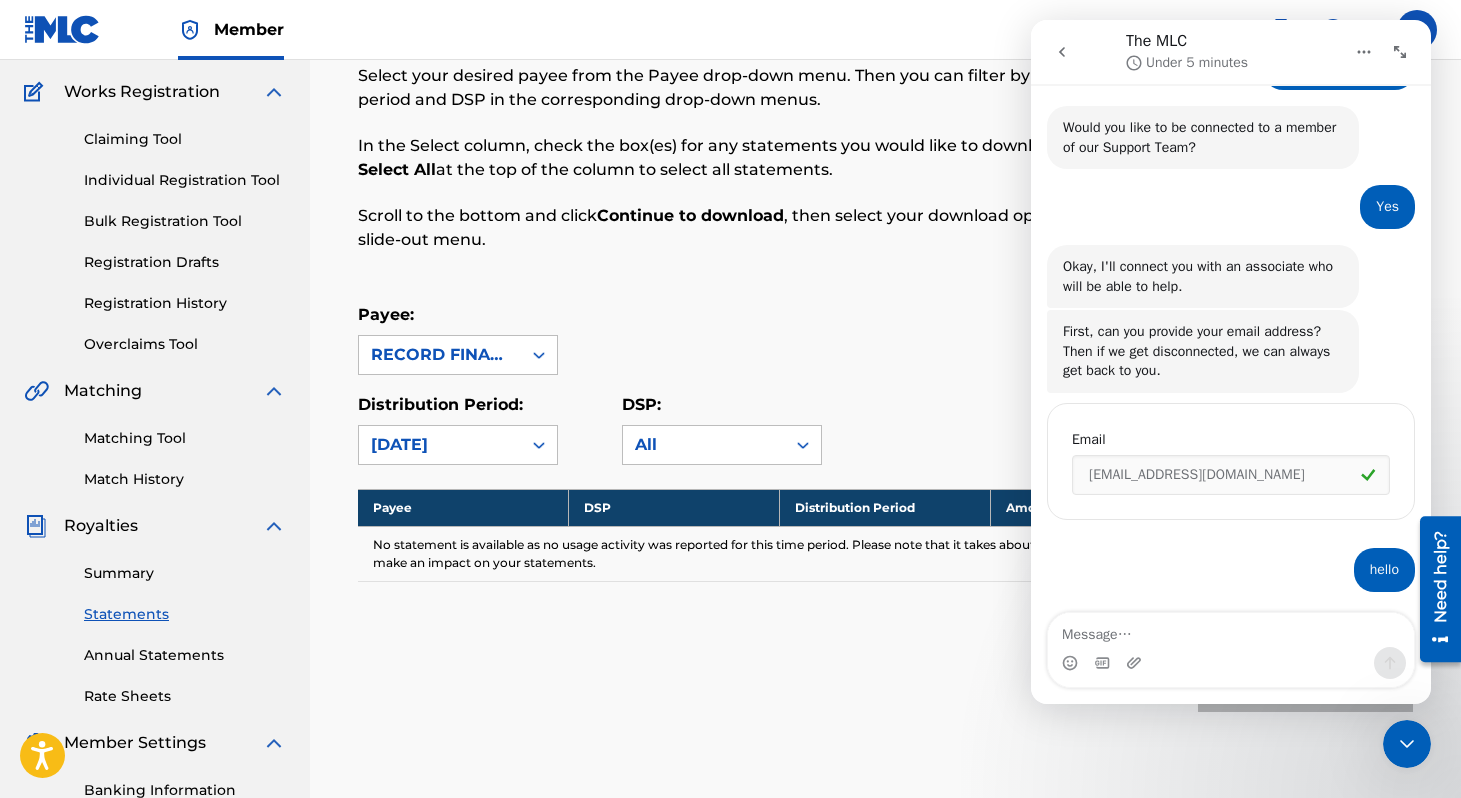 scroll, scrollTop: 157, scrollLeft: 0, axis: vertical 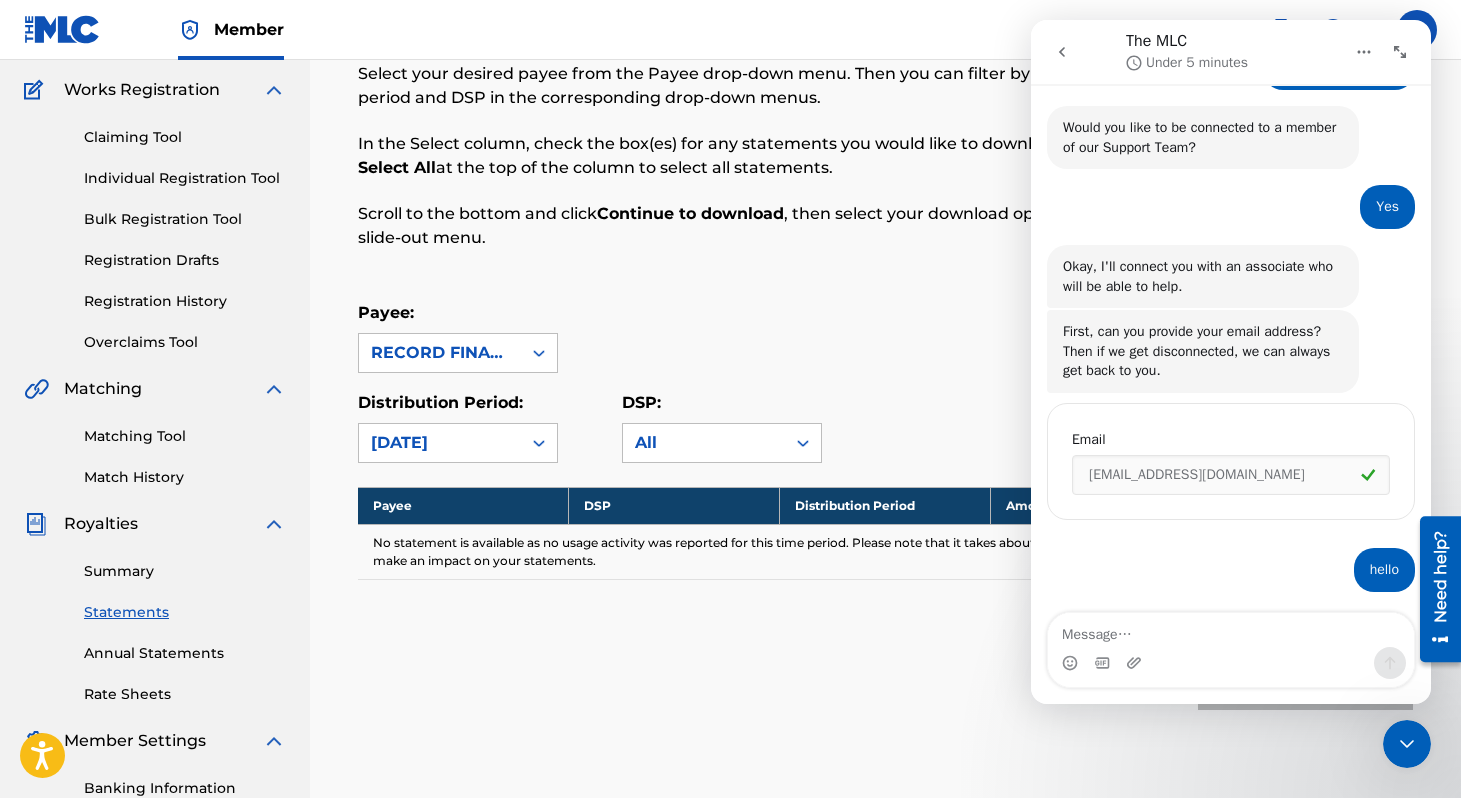 click 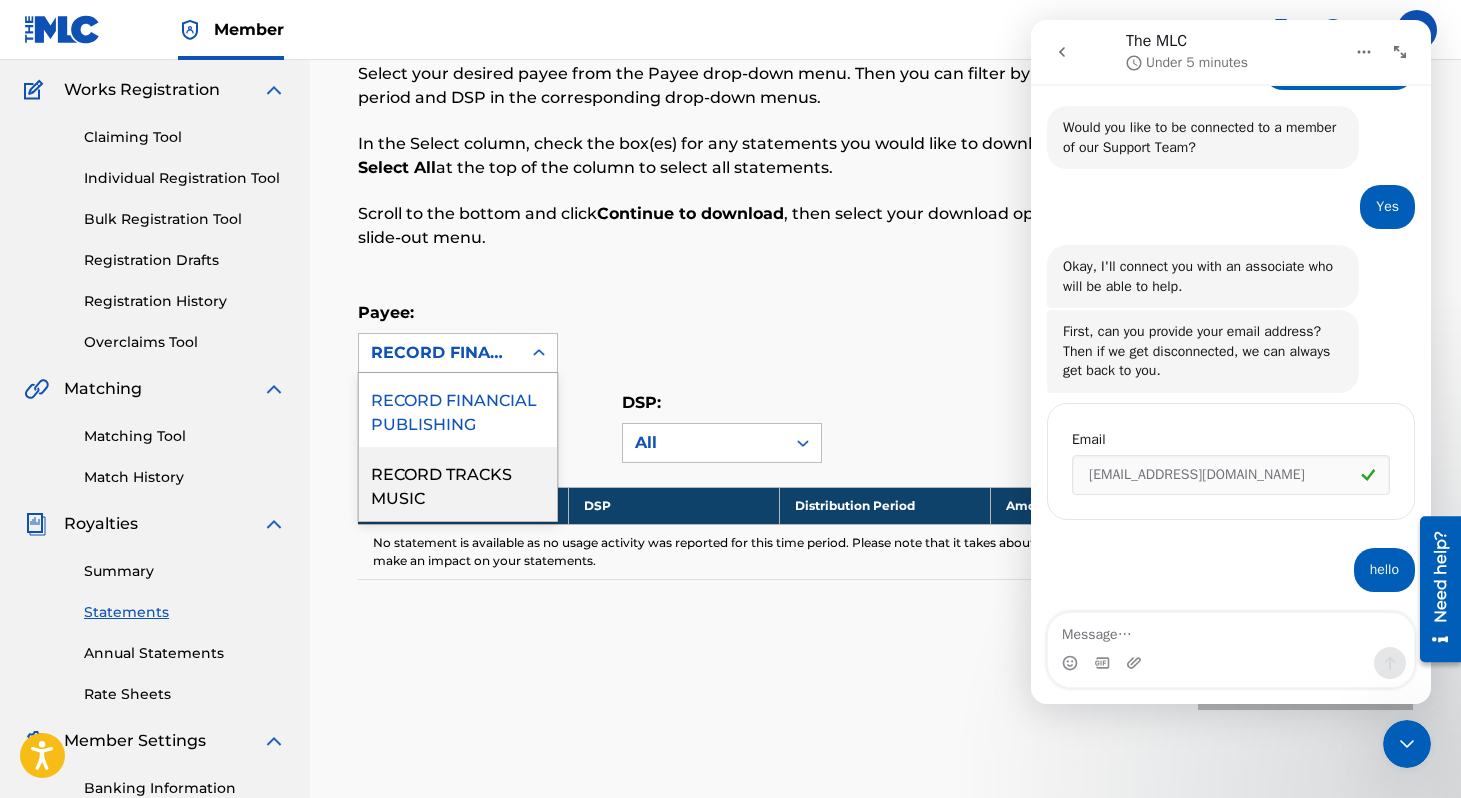 click on "RECORD TRACKS MUSIC" at bounding box center (458, 484) 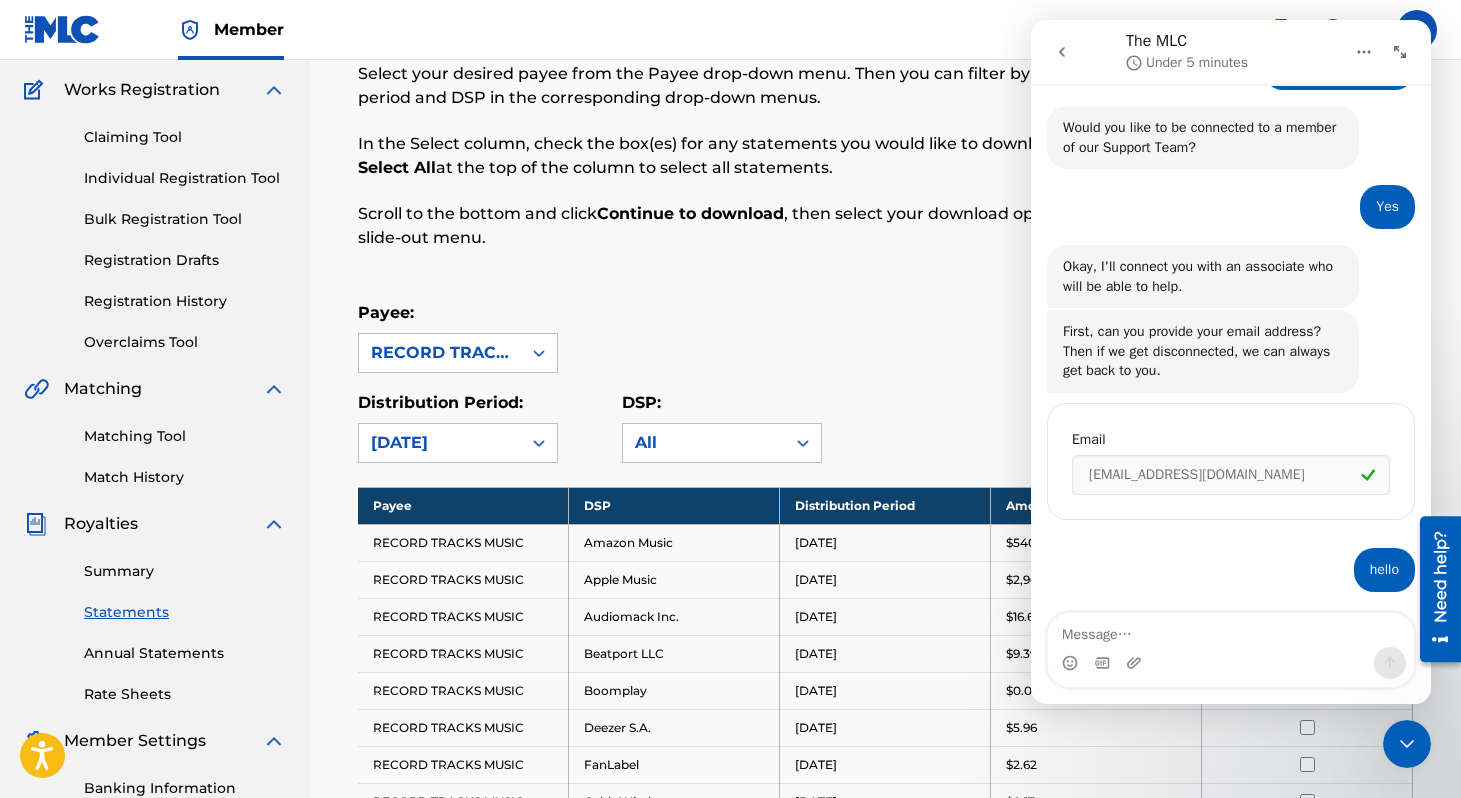 click on "Summary" at bounding box center [185, 571] 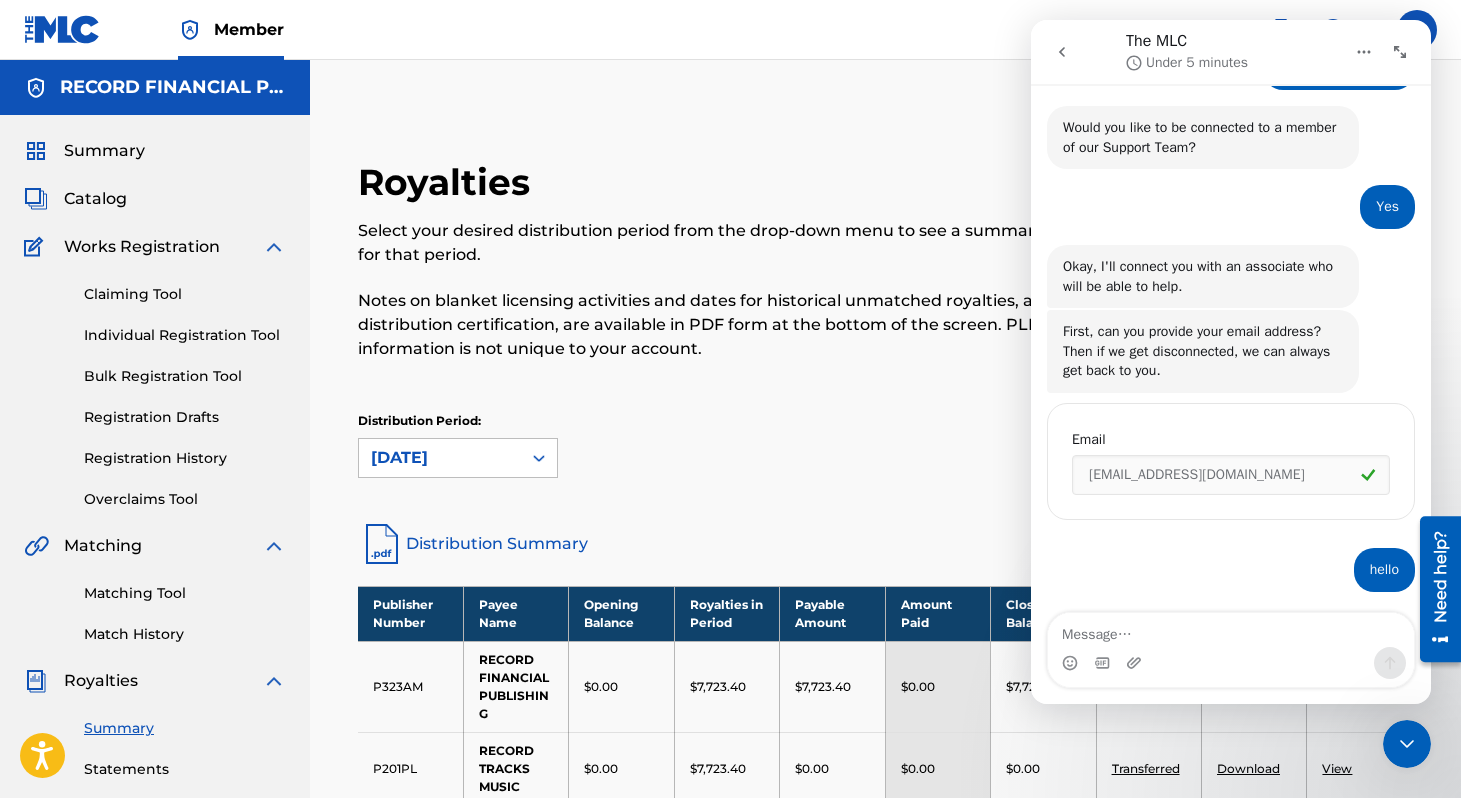 scroll, scrollTop: 83, scrollLeft: 0, axis: vertical 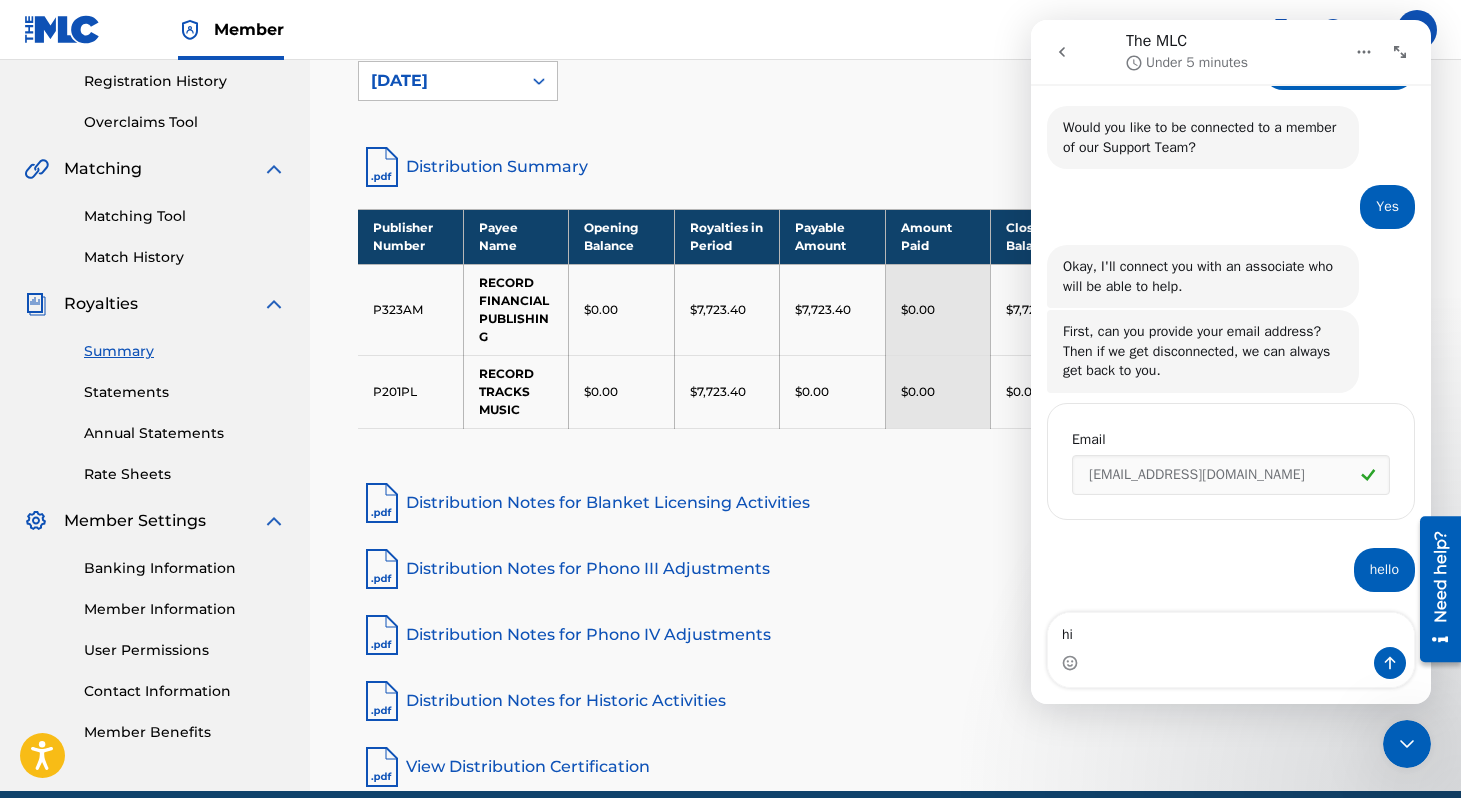 type on "hi?" 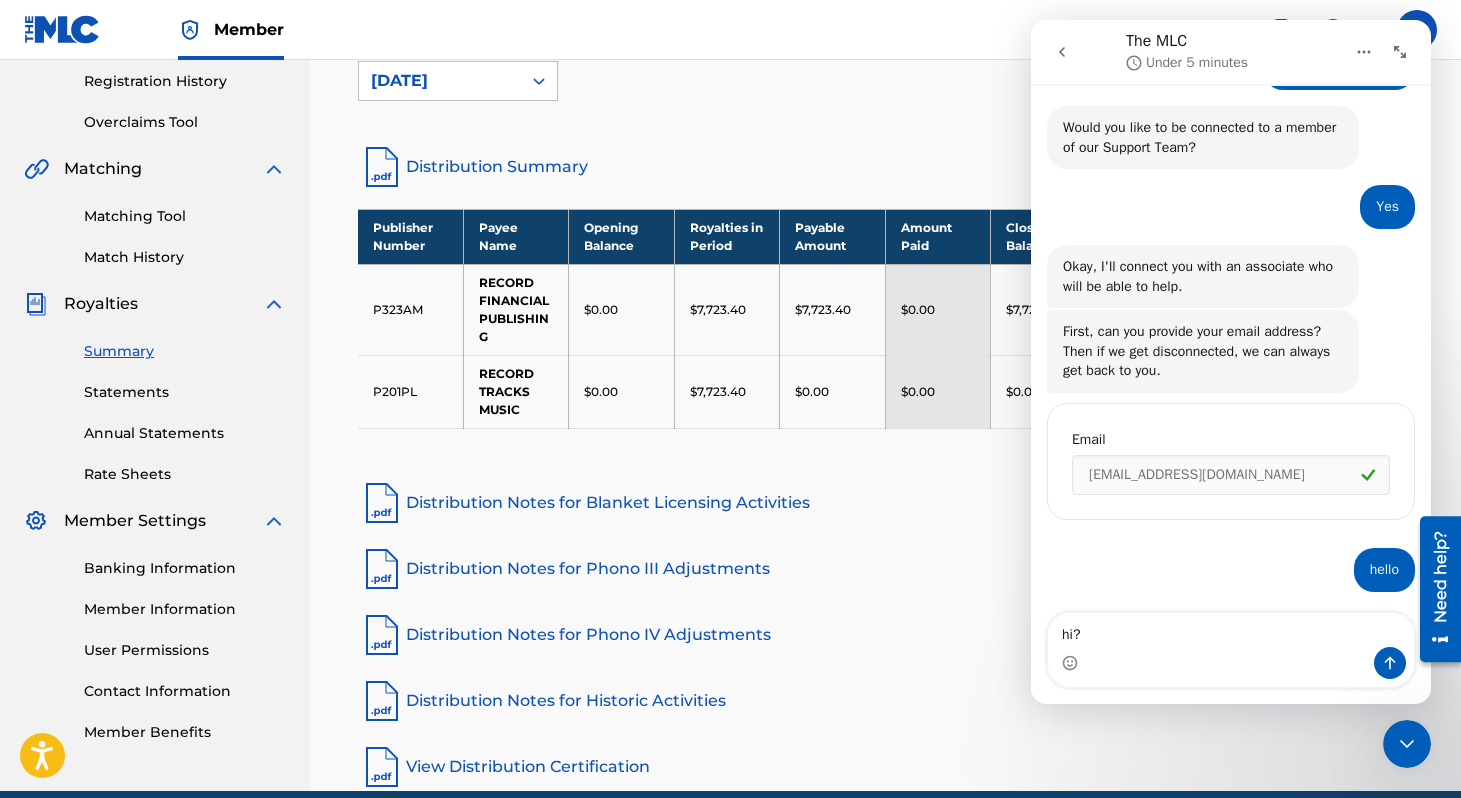type 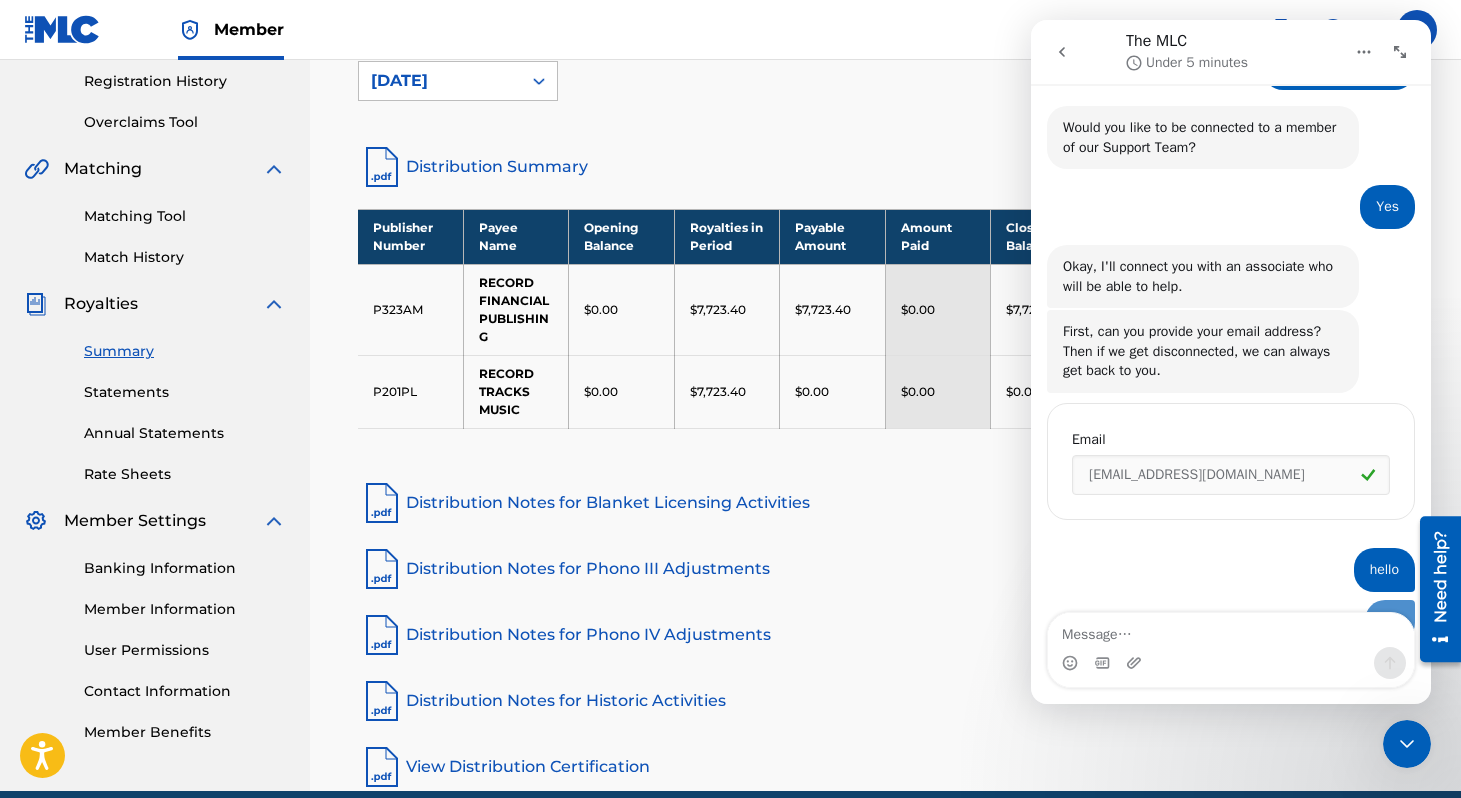 scroll, scrollTop: 372, scrollLeft: 0, axis: vertical 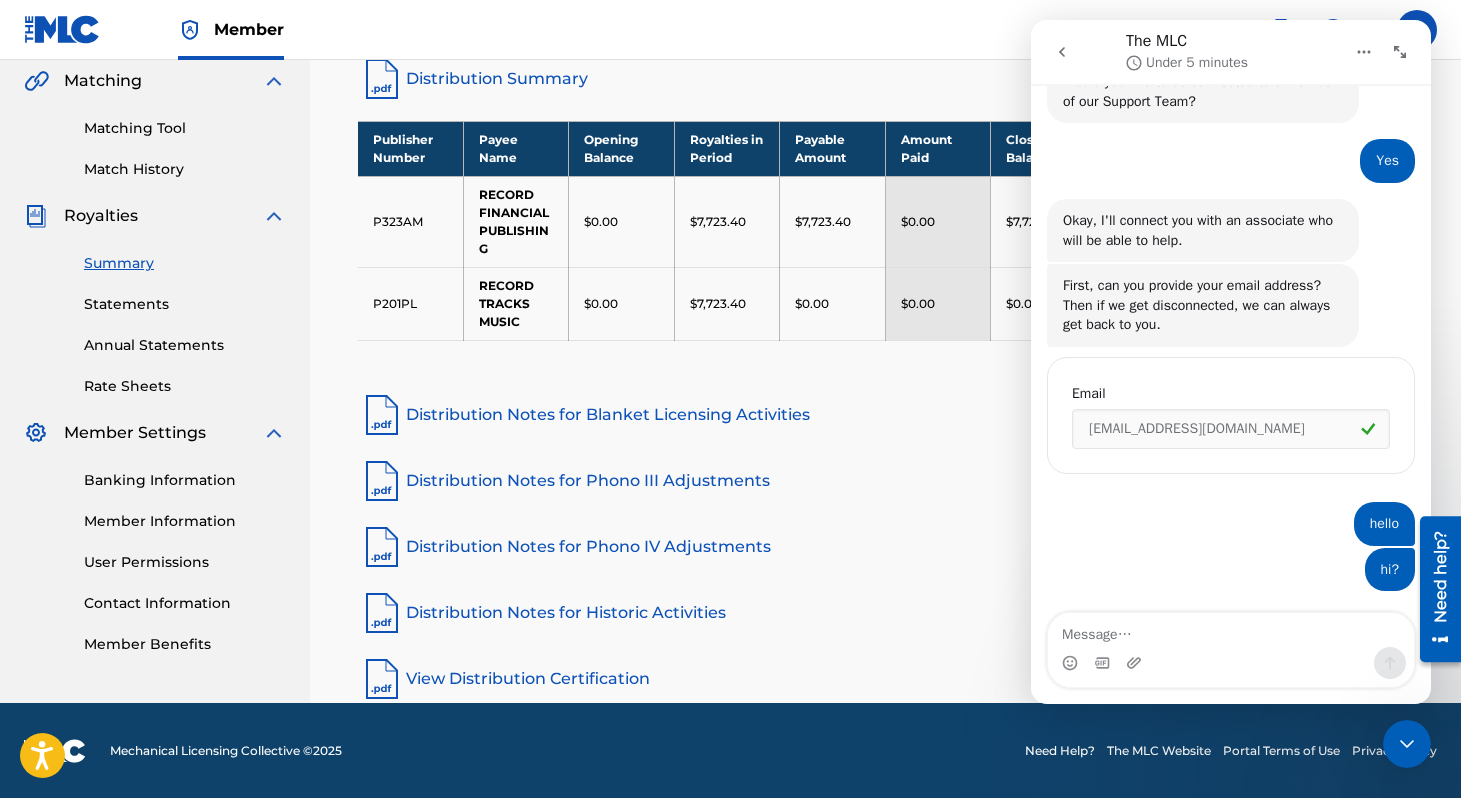 click on "Statements" at bounding box center [185, 304] 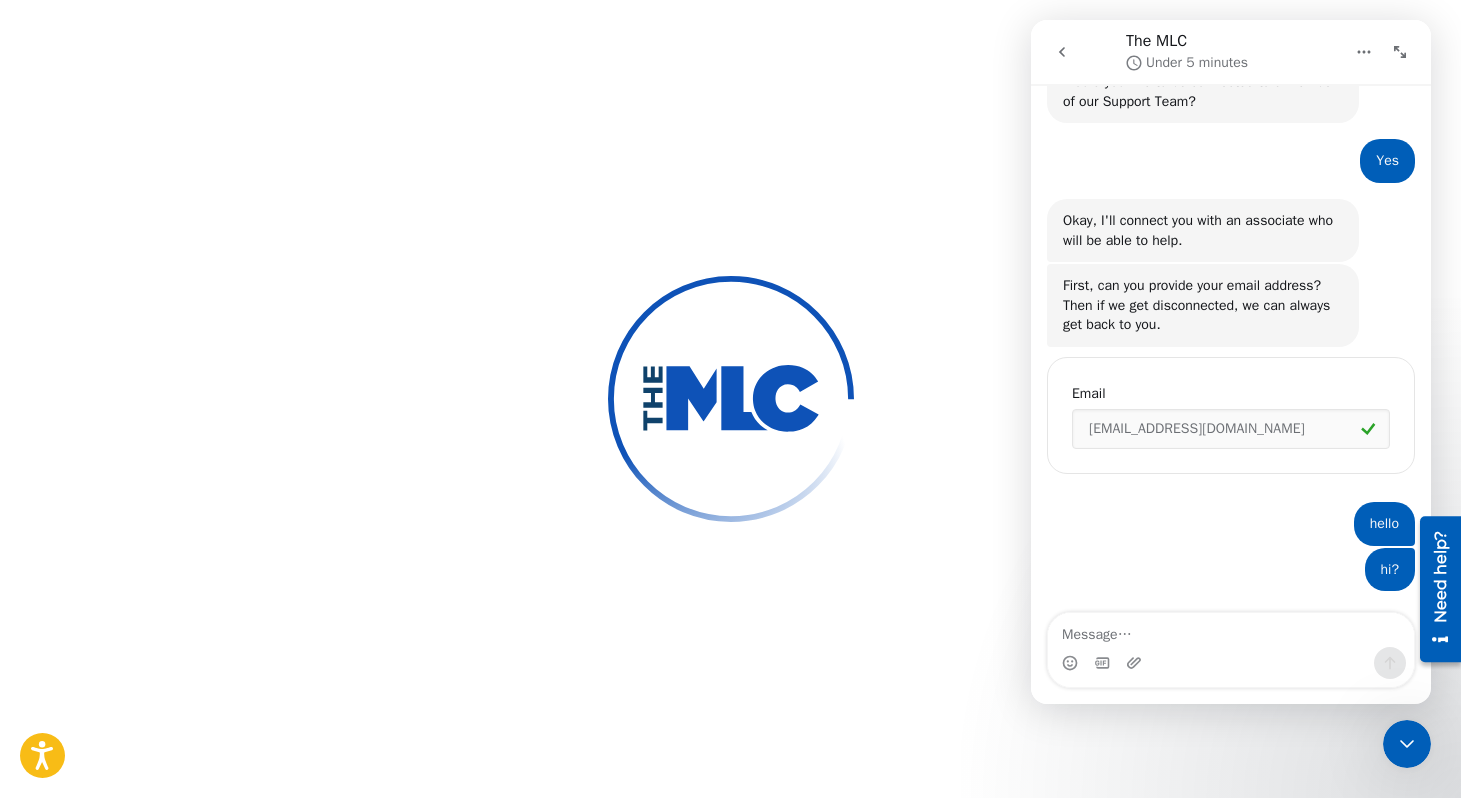 scroll, scrollTop: 0, scrollLeft: 0, axis: both 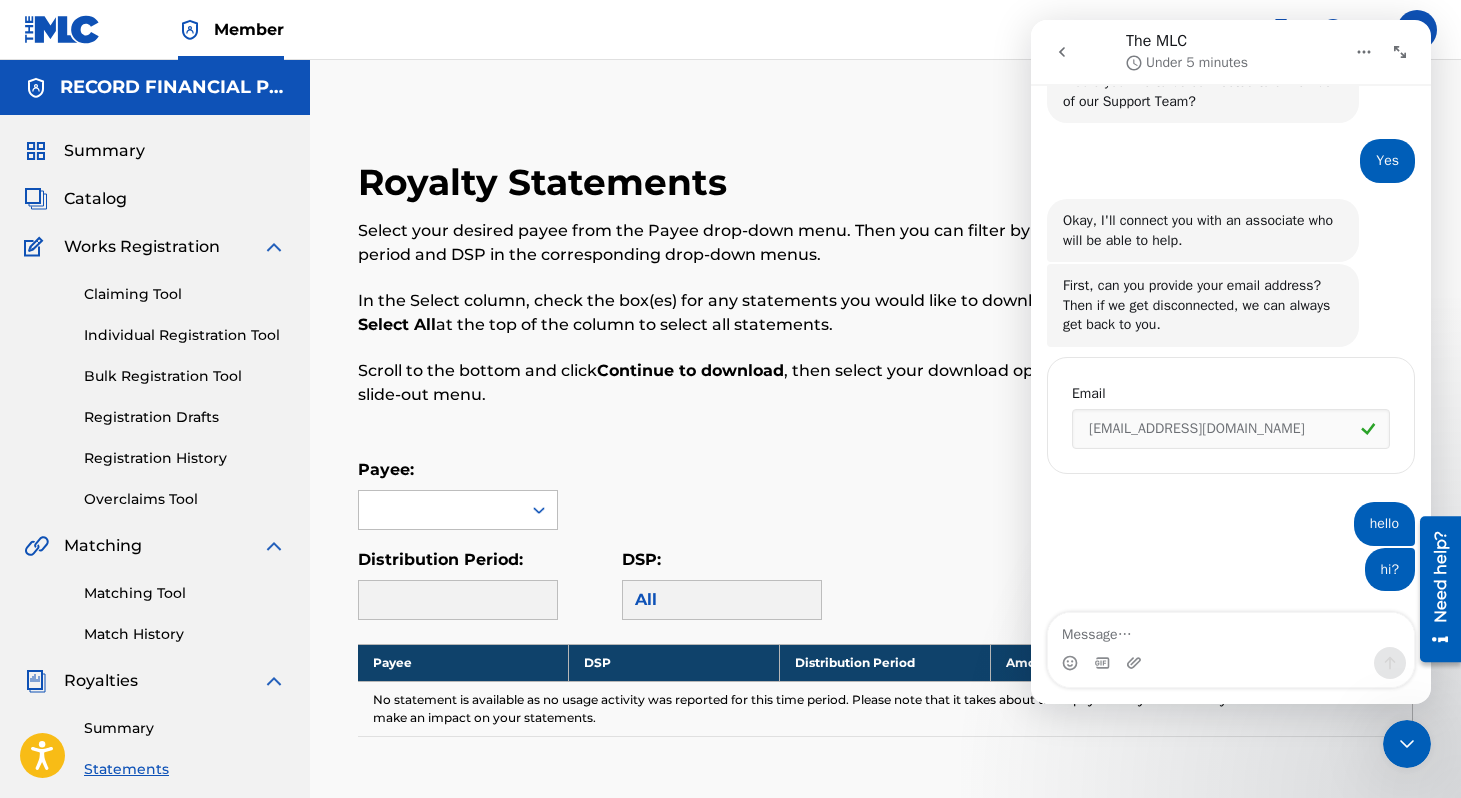 click on "Summary" at bounding box center [185, 728] 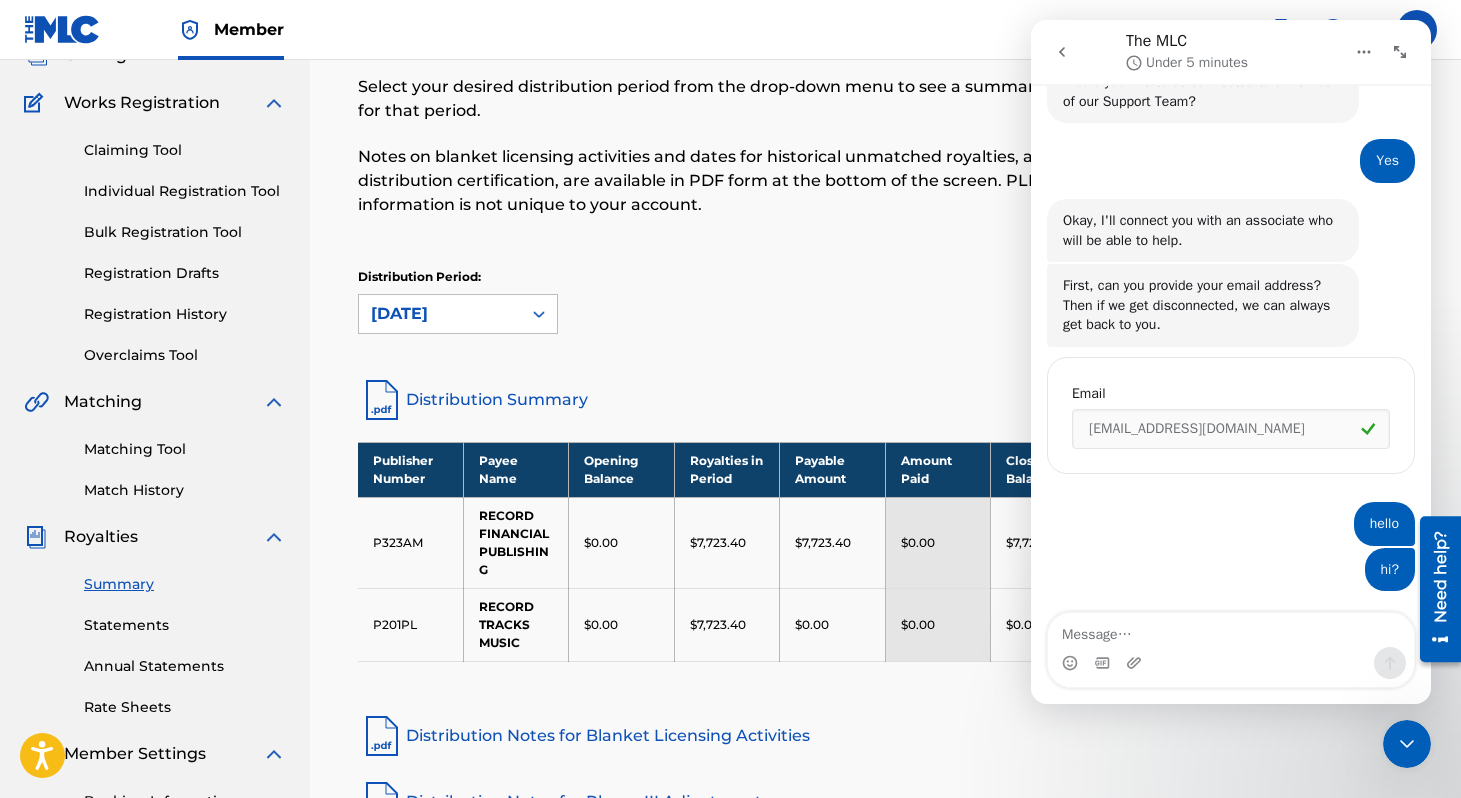 scroll, scrollTop: 240, scrollLeft: 0, axis: vertical 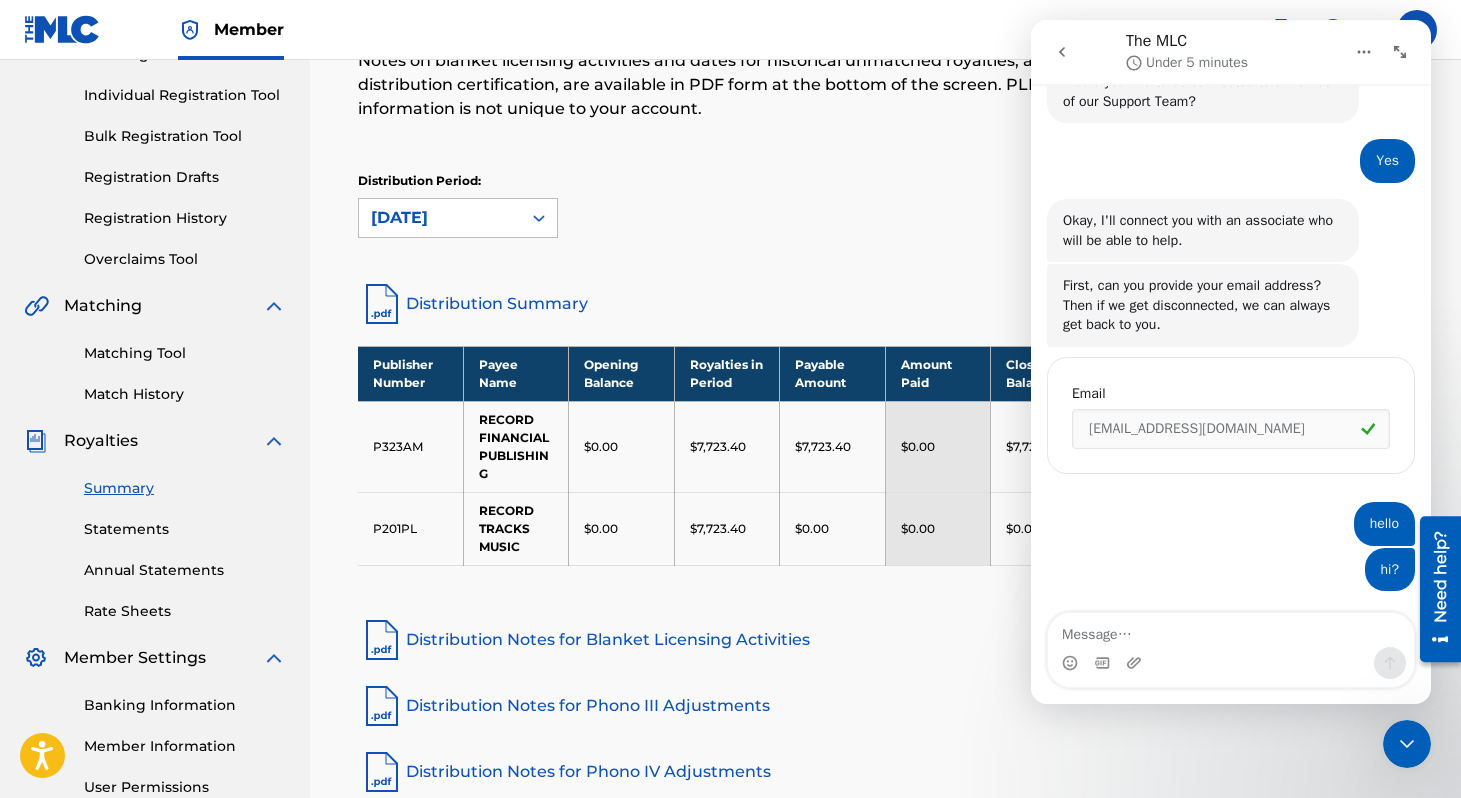 click 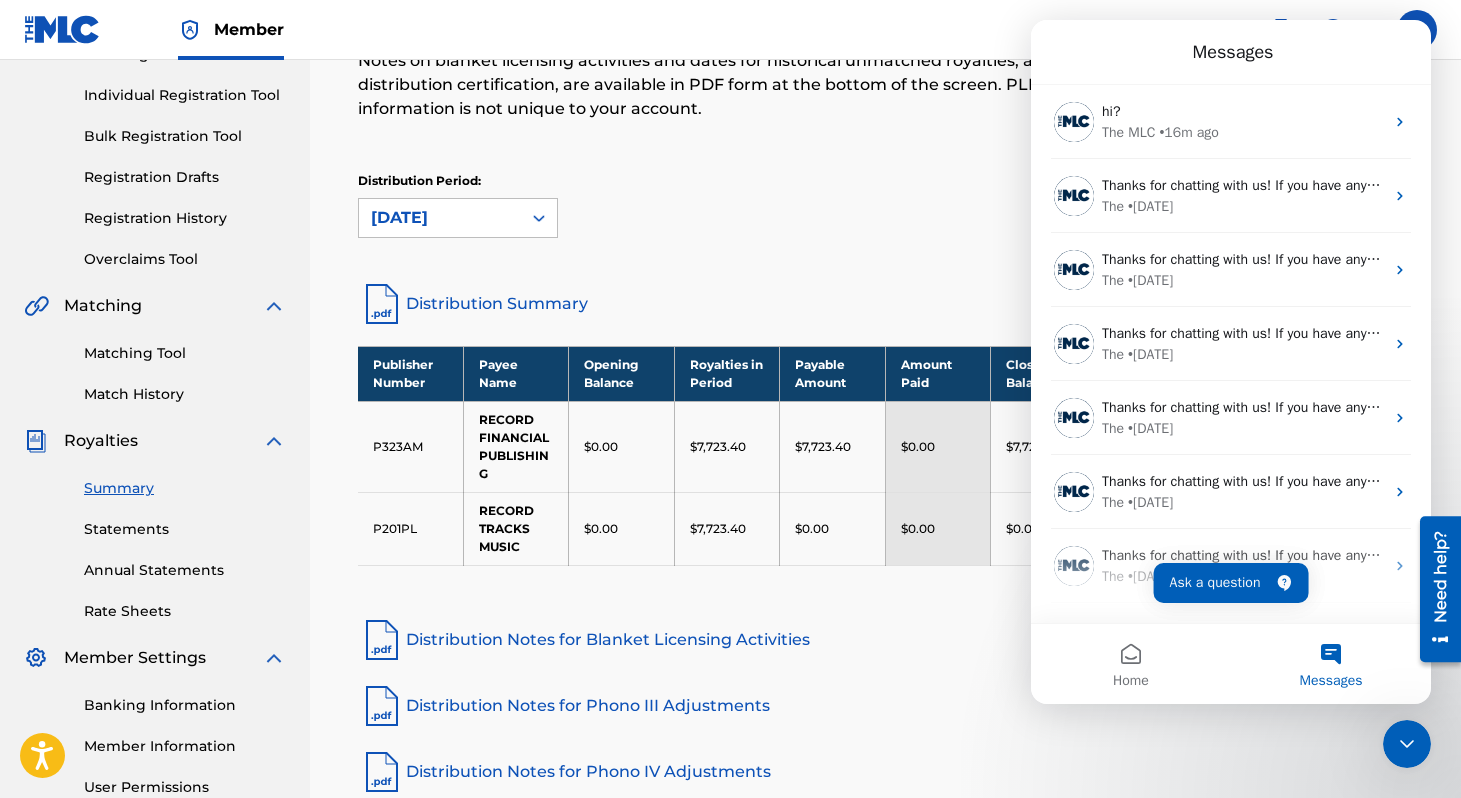 click on "Messages" at bounding box center [1231, 52] 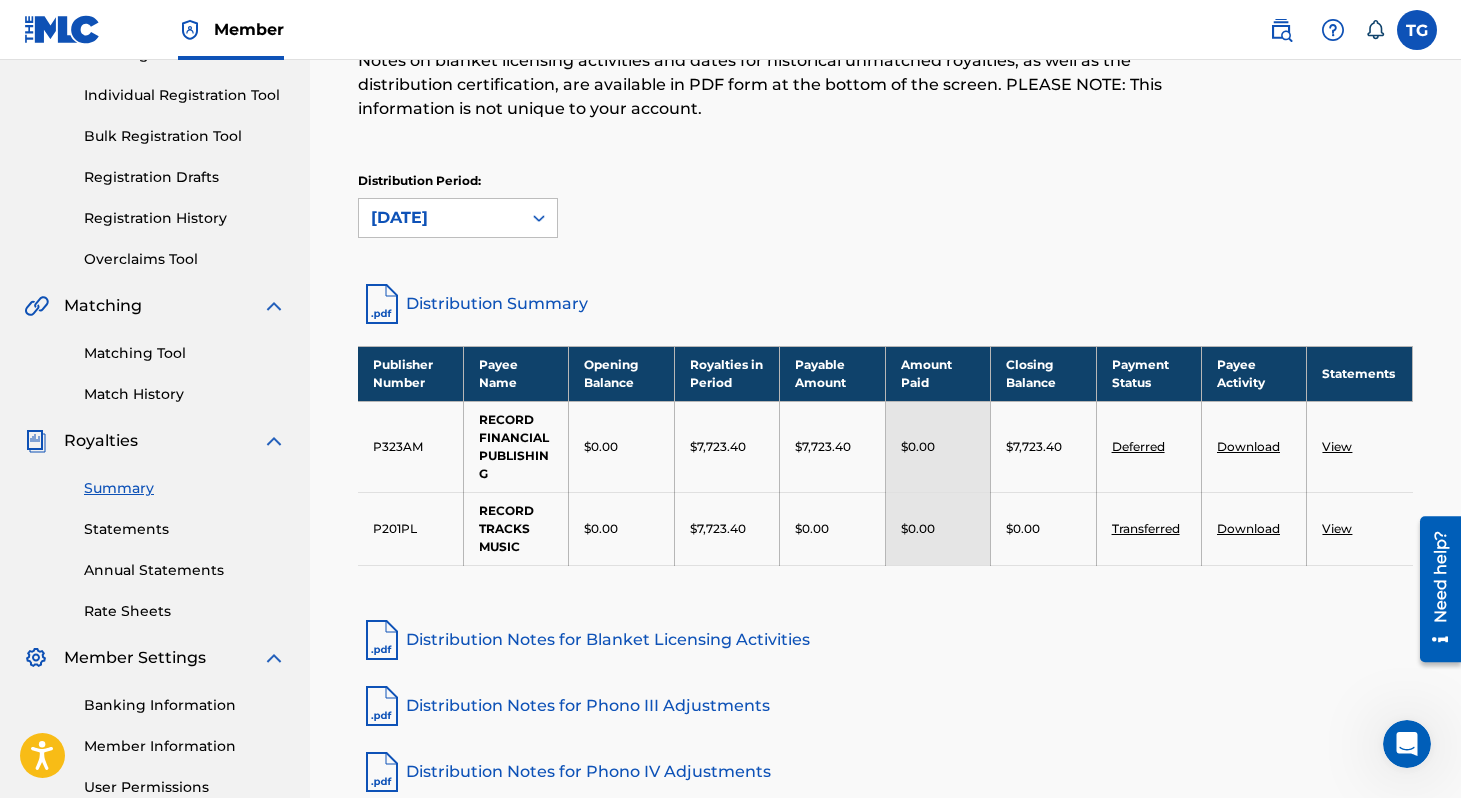 scroll, scrollTop: 0, scrollLeft: 0, axis: both 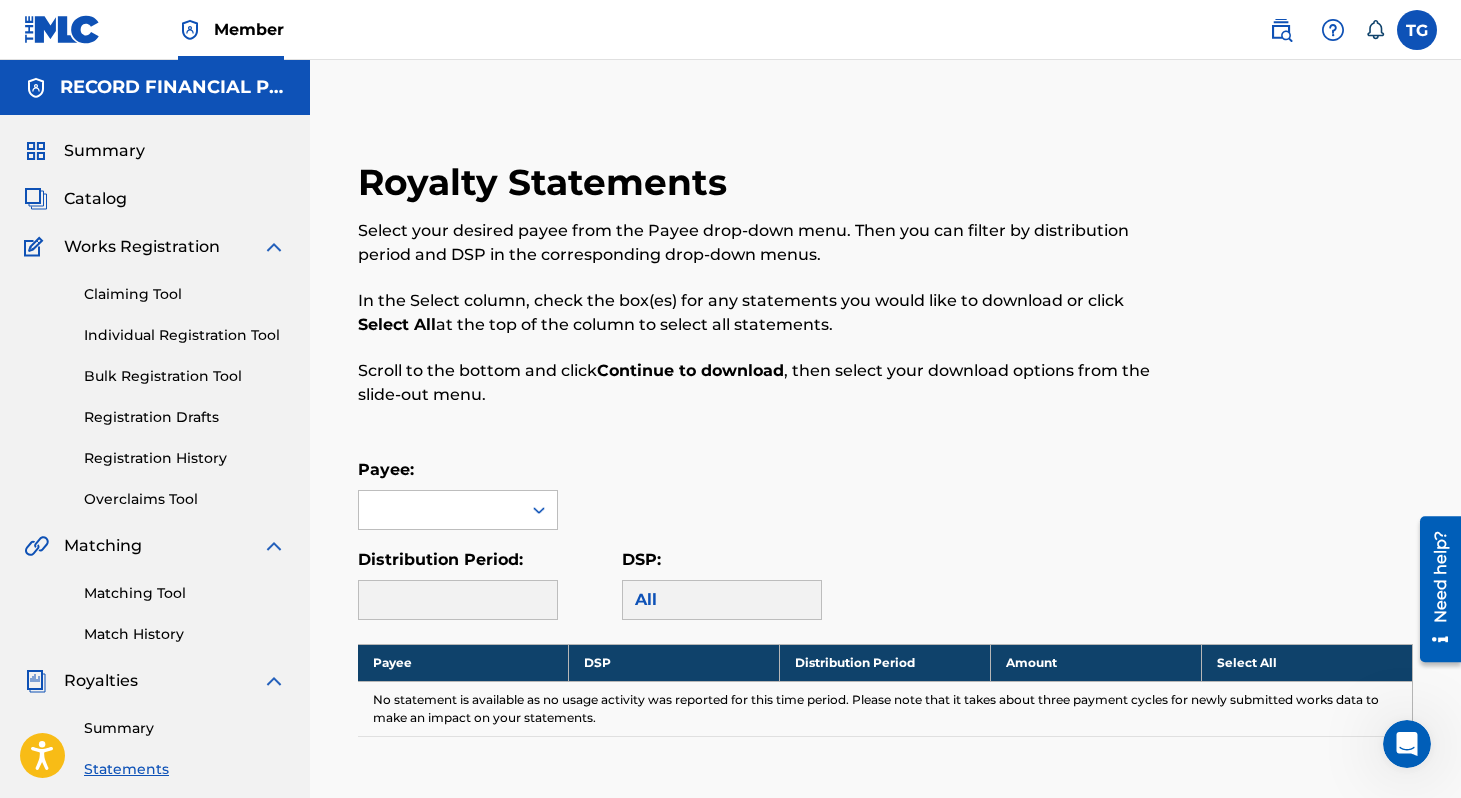 click on "Summary" at bounding box center (185, 728) 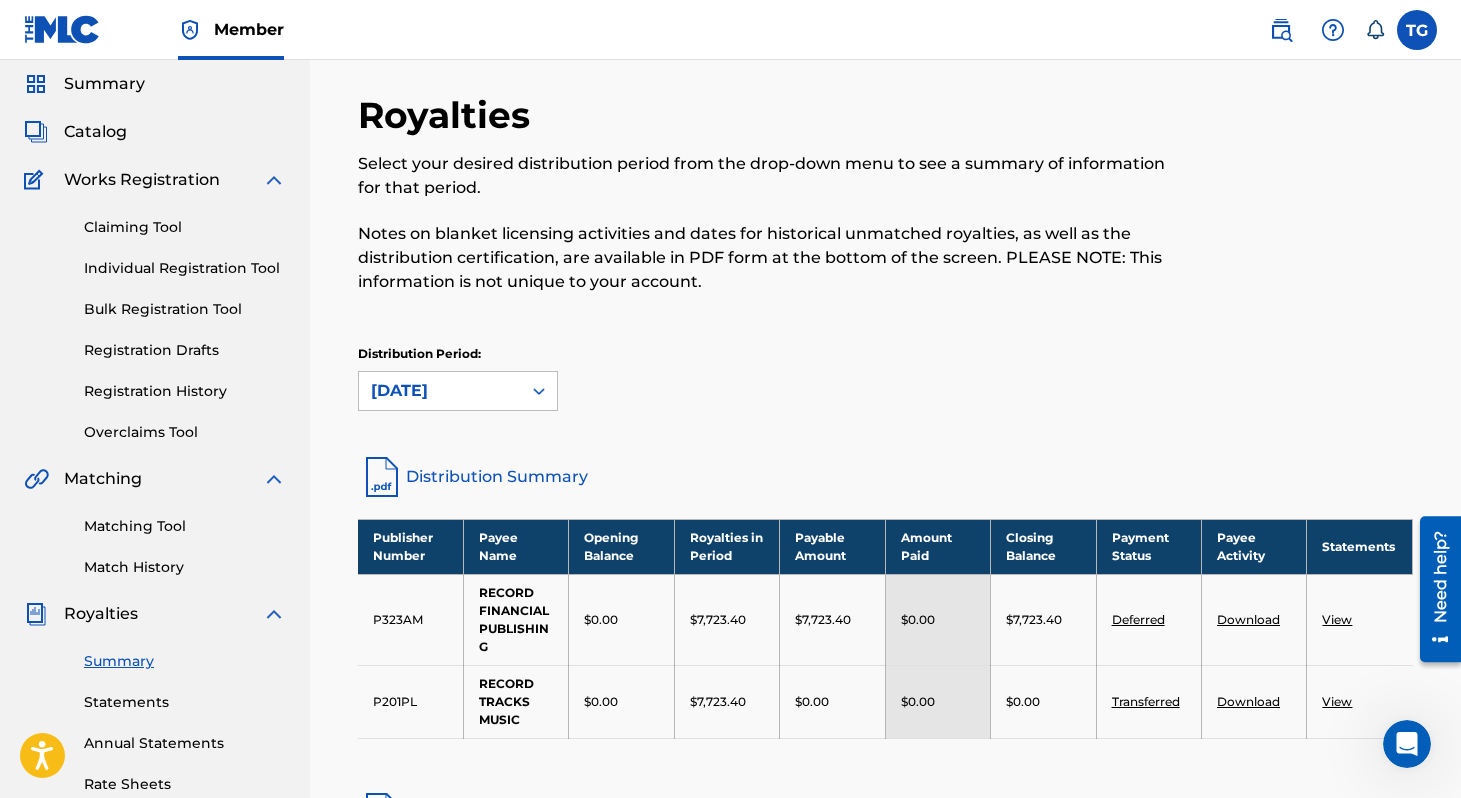 scroll, scrollTop: 74, scrollLeft: 0, axis: vertical 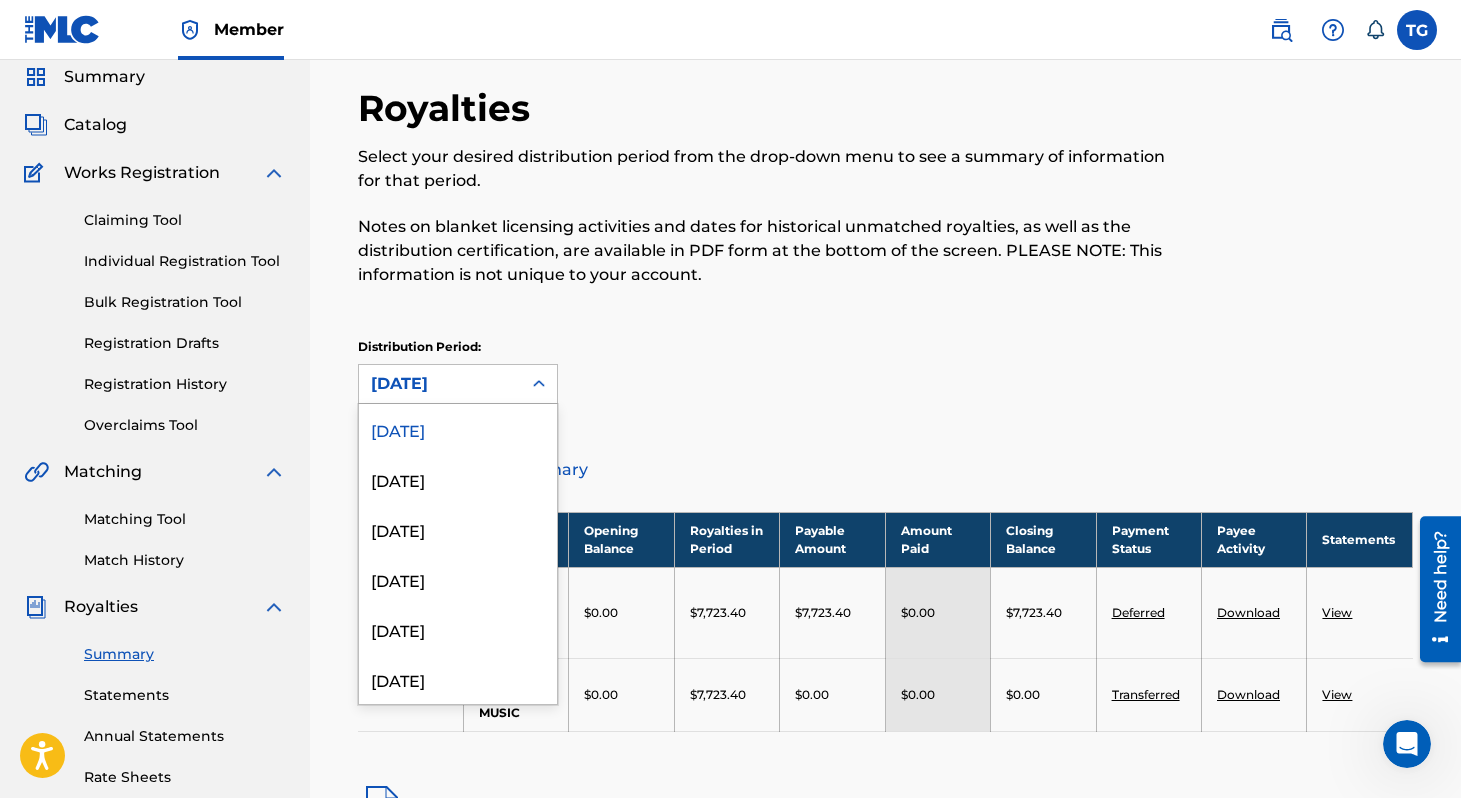 click 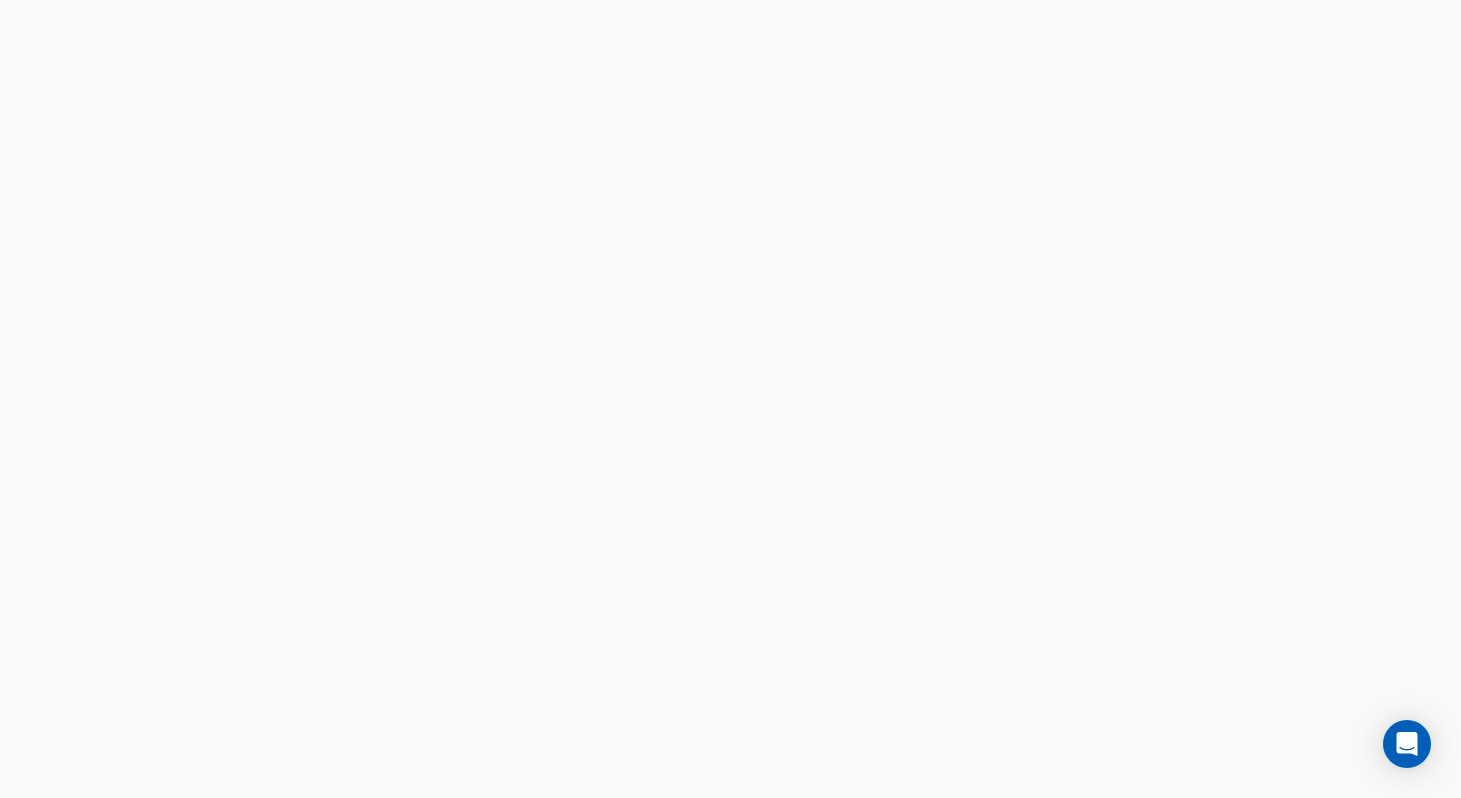 scroll, scrollTop: 0, scrollLeft: 0, axis: both 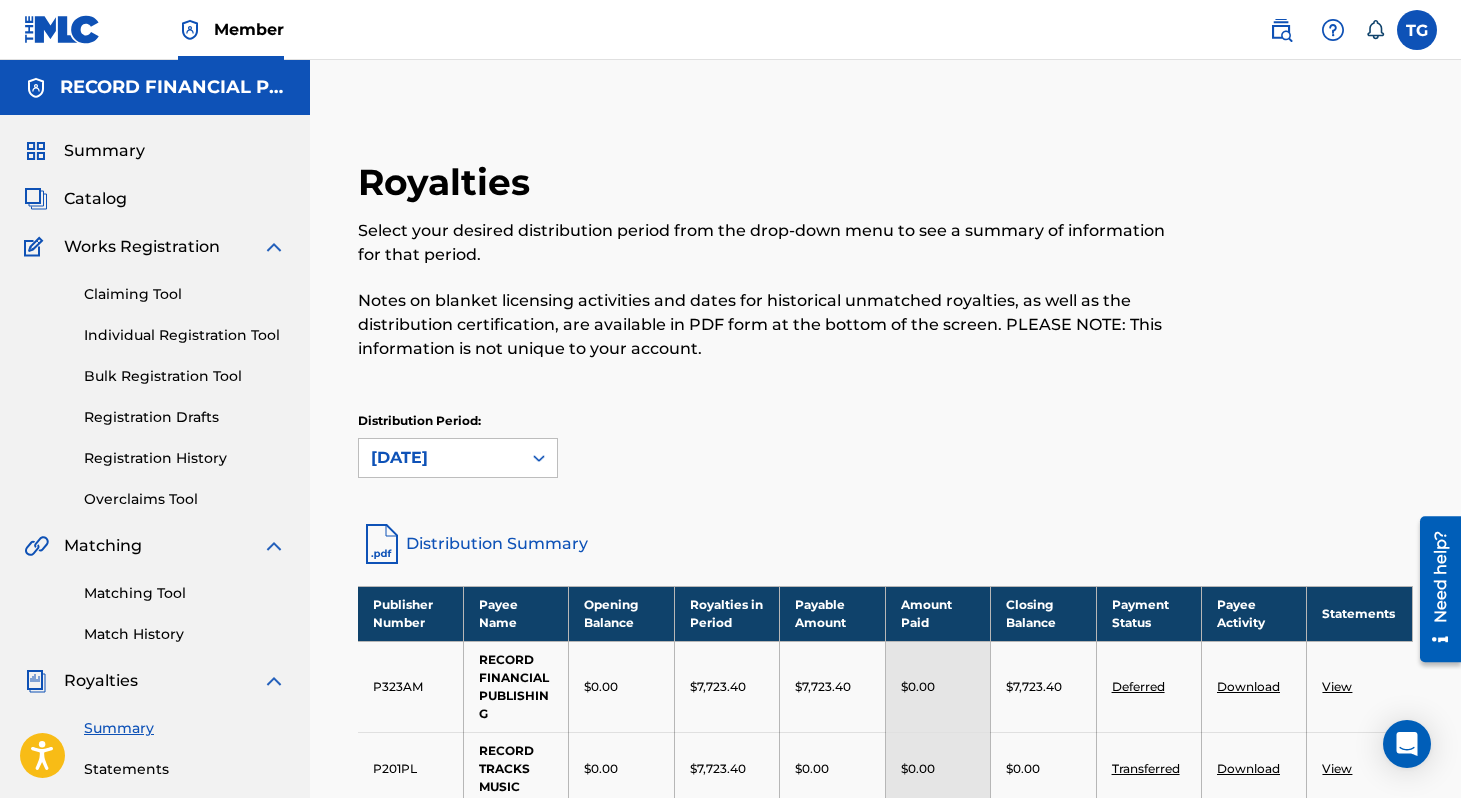 click on "Registration Drafts" at bounding box center [185, 417] 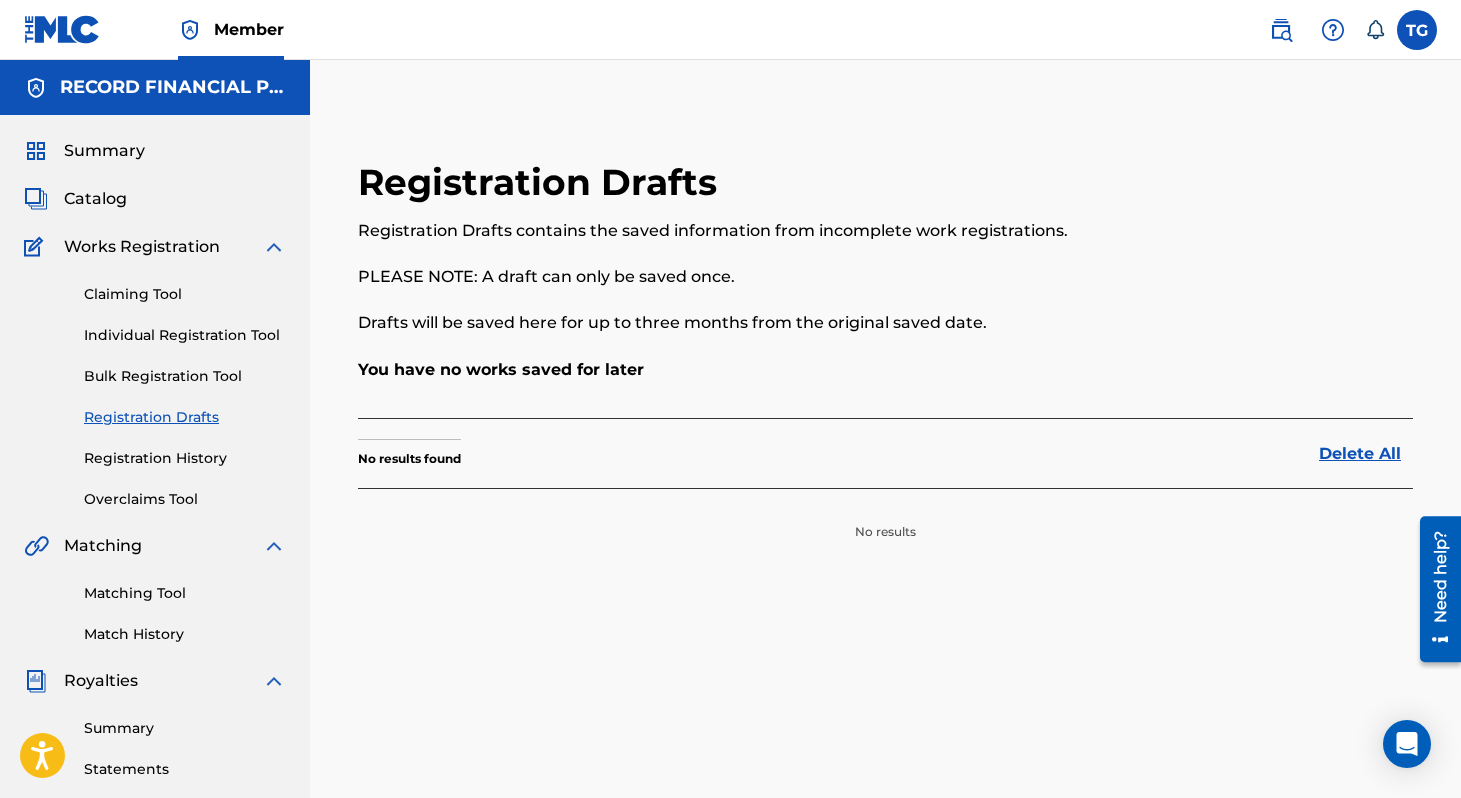 click on "Summary Statements Annual Statements Rate Sheets" at bounding box center (155, 777) 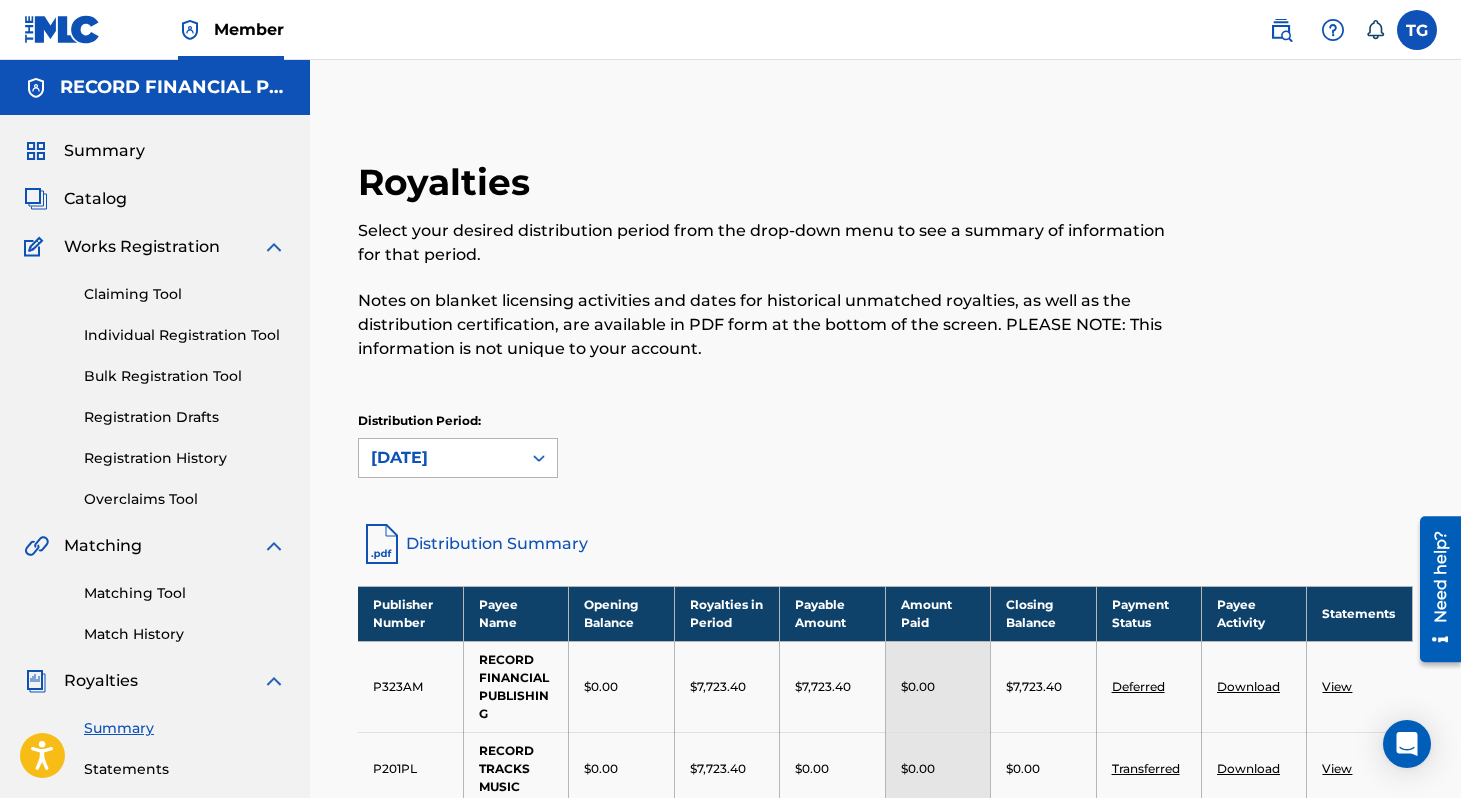 click on "[DATE]" at bounding box center (440, 458) 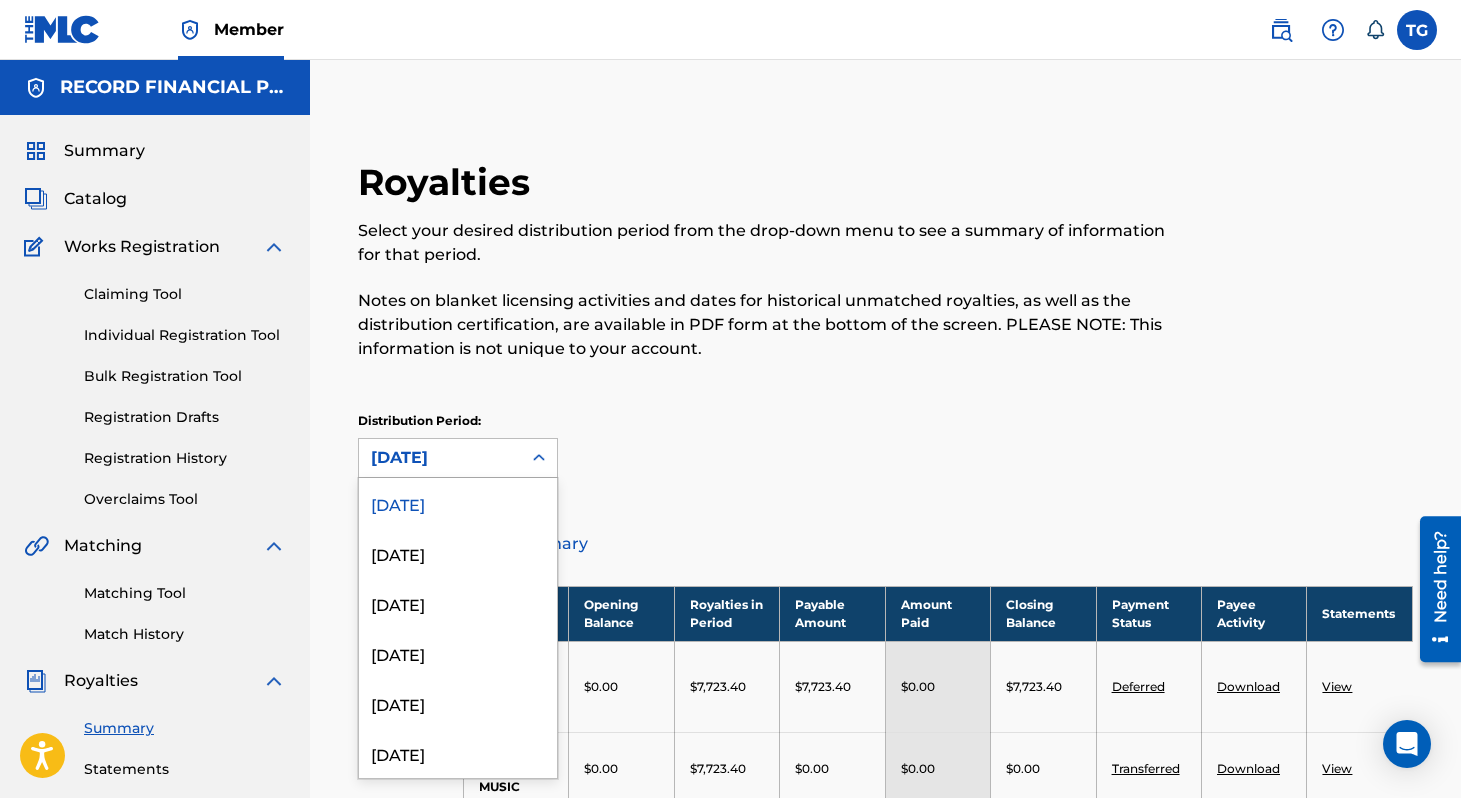 click on "Royalties Select your desired distribution period from the drop-down menu to see a summary of information for that period. Notes on blanket licensing activities and dates for historical unmatched royalties, as well as the distribution certification, are available in PDF form at the bottom of the screen. PLEASE NOTE: This information is not unique to your account." at bounding box center (764, 272) 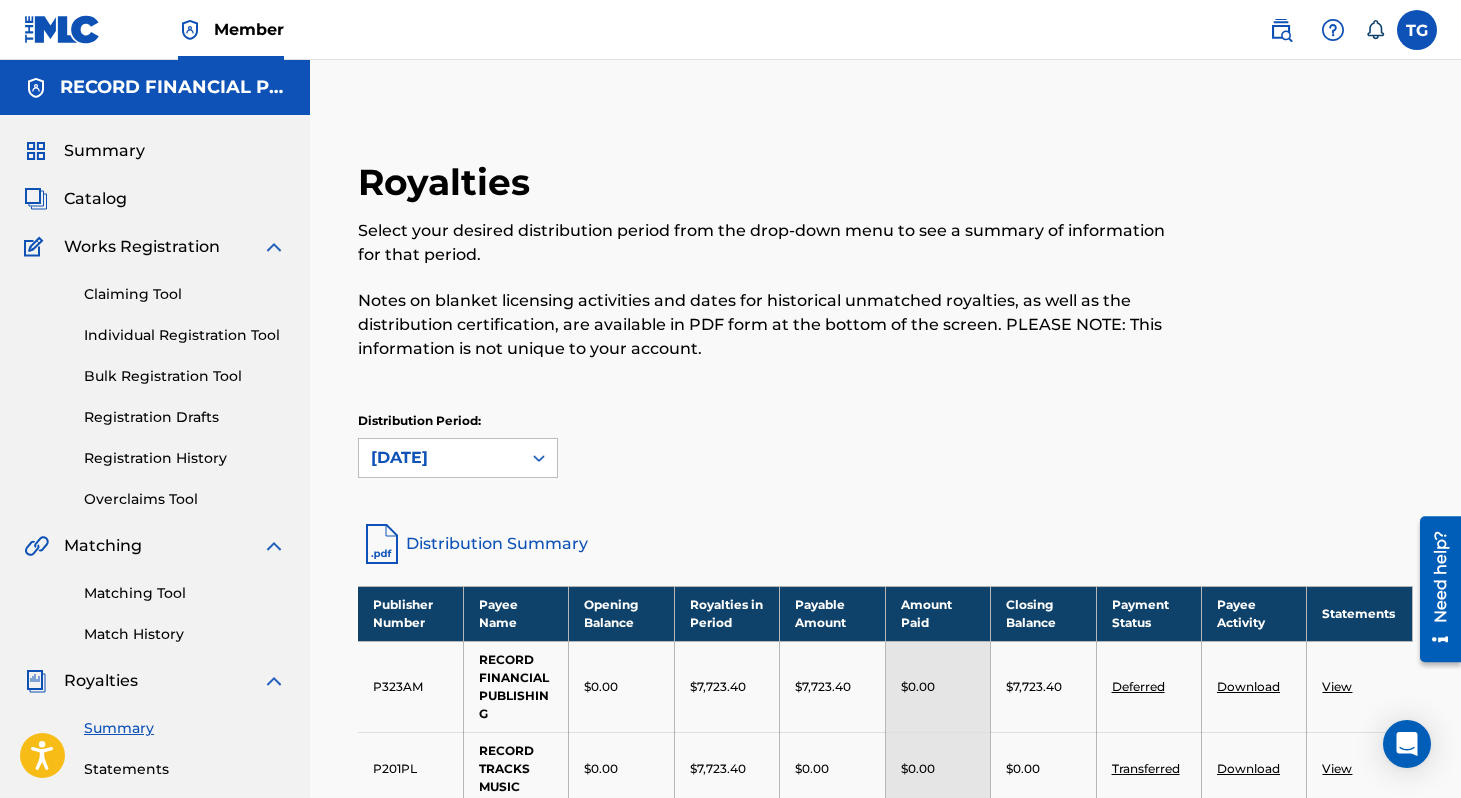 click on "Statements" at bounding box center [185, 769] 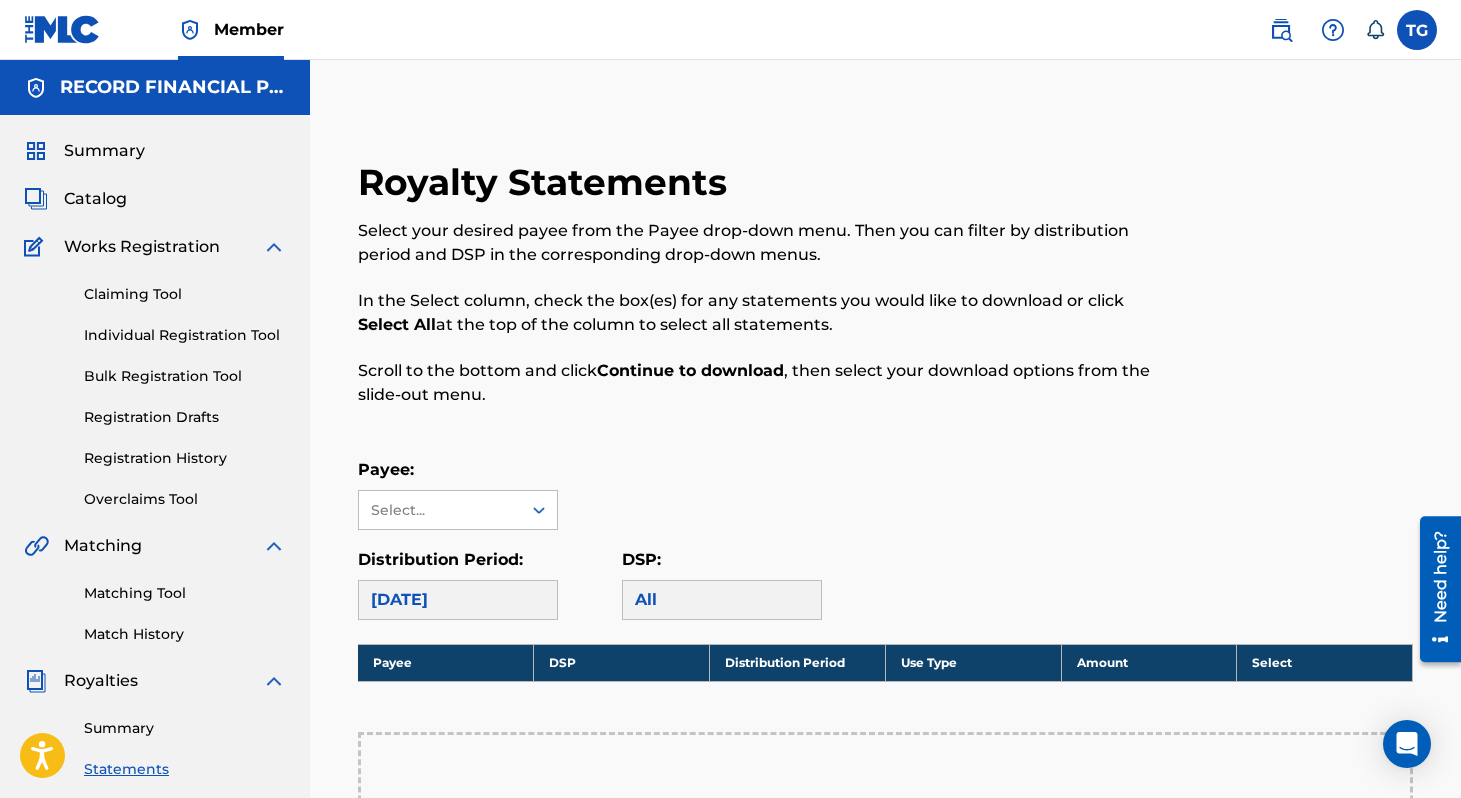 click on "Summary" at bounding box center (185, 728) 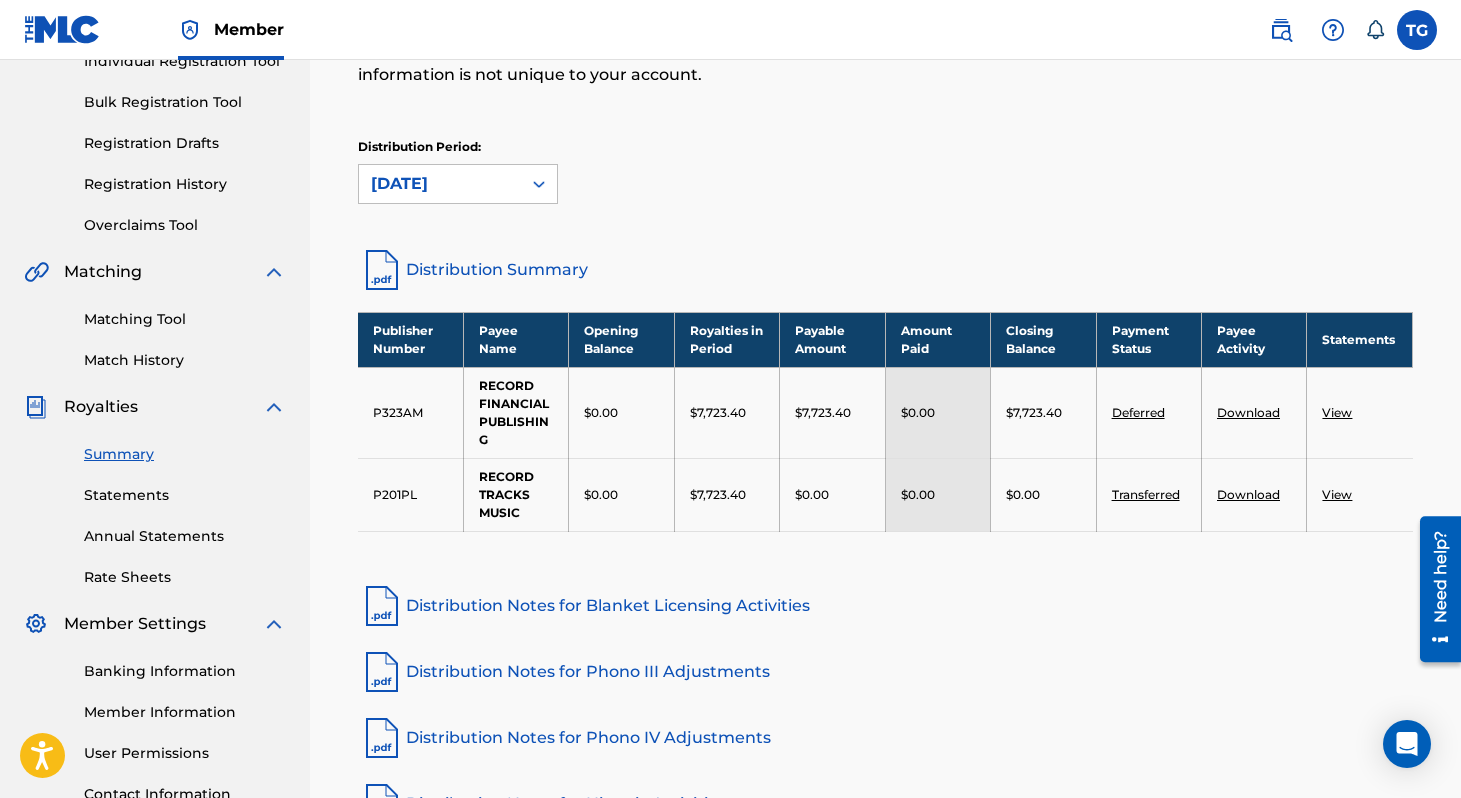 scroll, scrollTop: 124, scrollLeft: 0, axis: vertical 